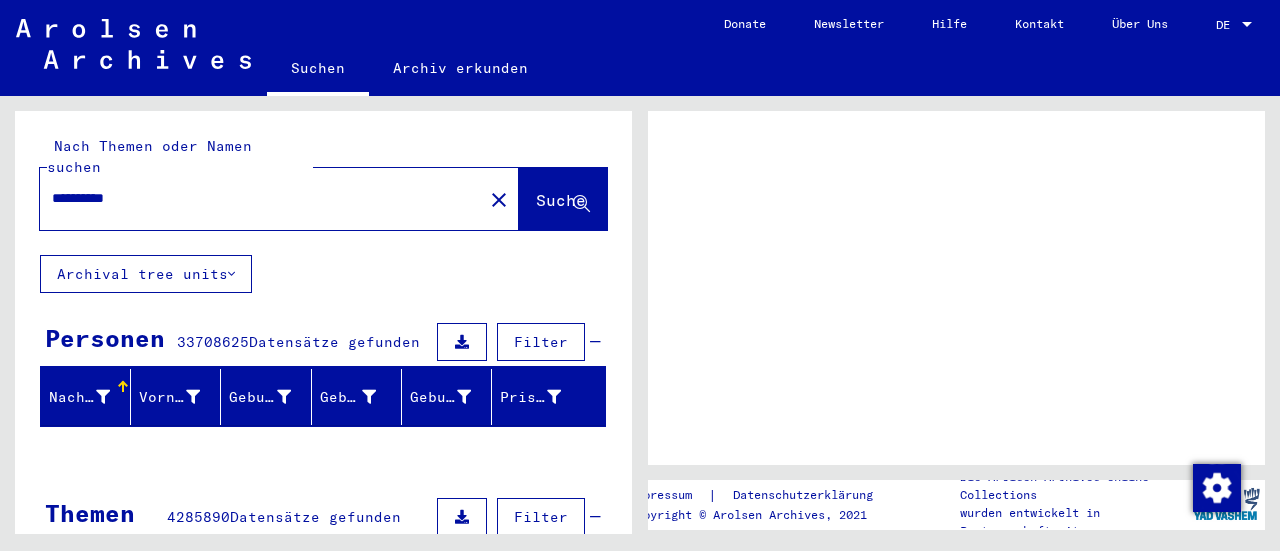 scroll, scrollTop: 0, scrollLeft: 0, axis: both 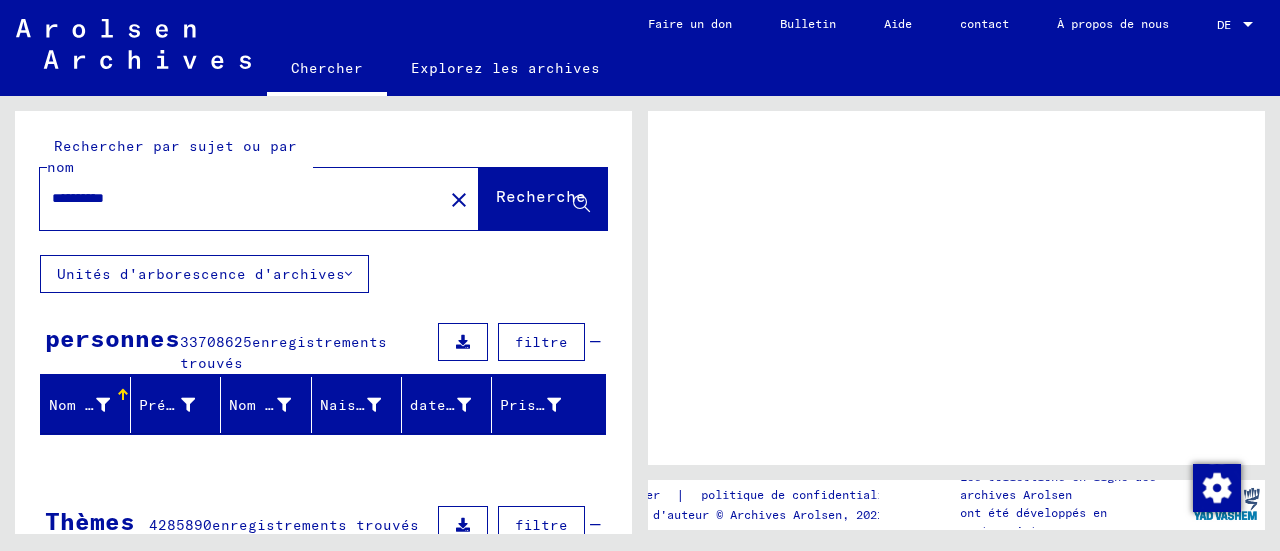 click on "Recherche" 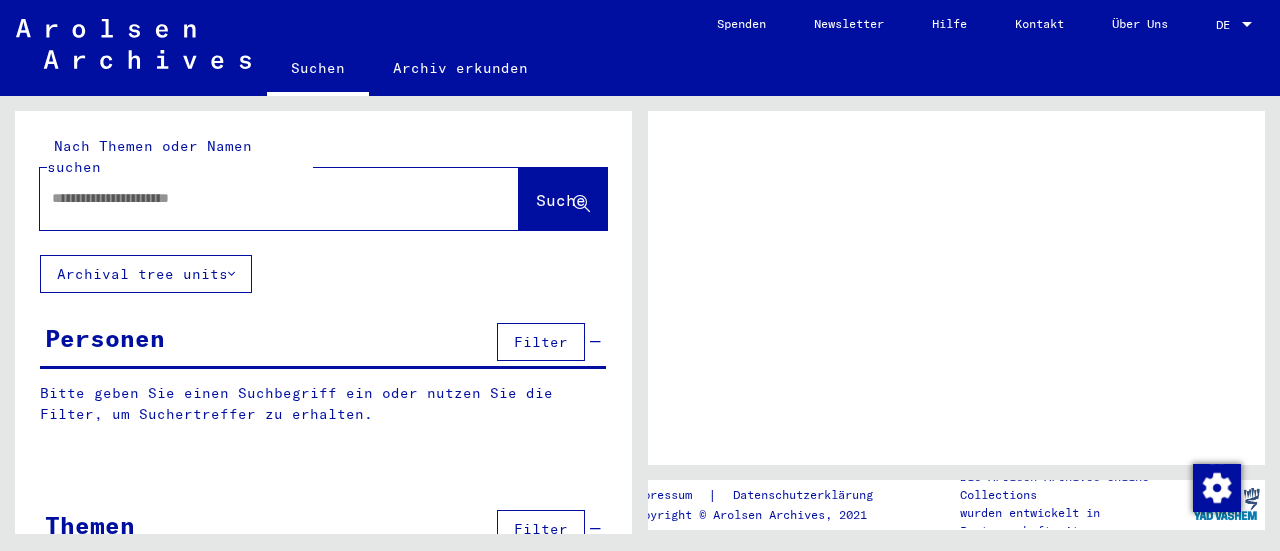 type on "**********" 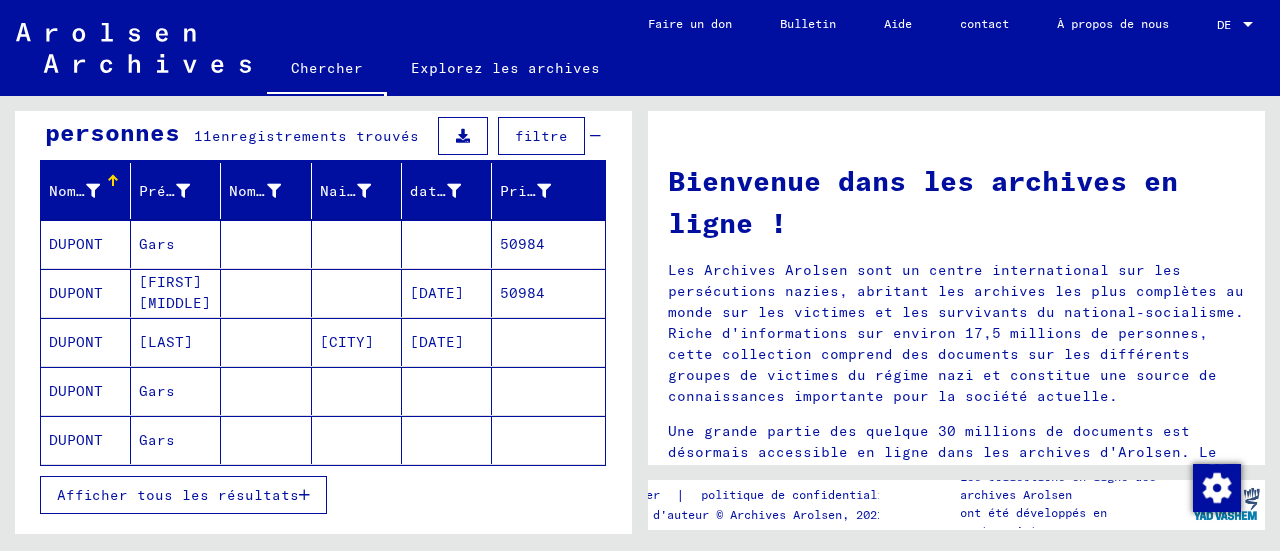 scroll, scrollTop: 207, scrollLeft: 0, axis: vertical 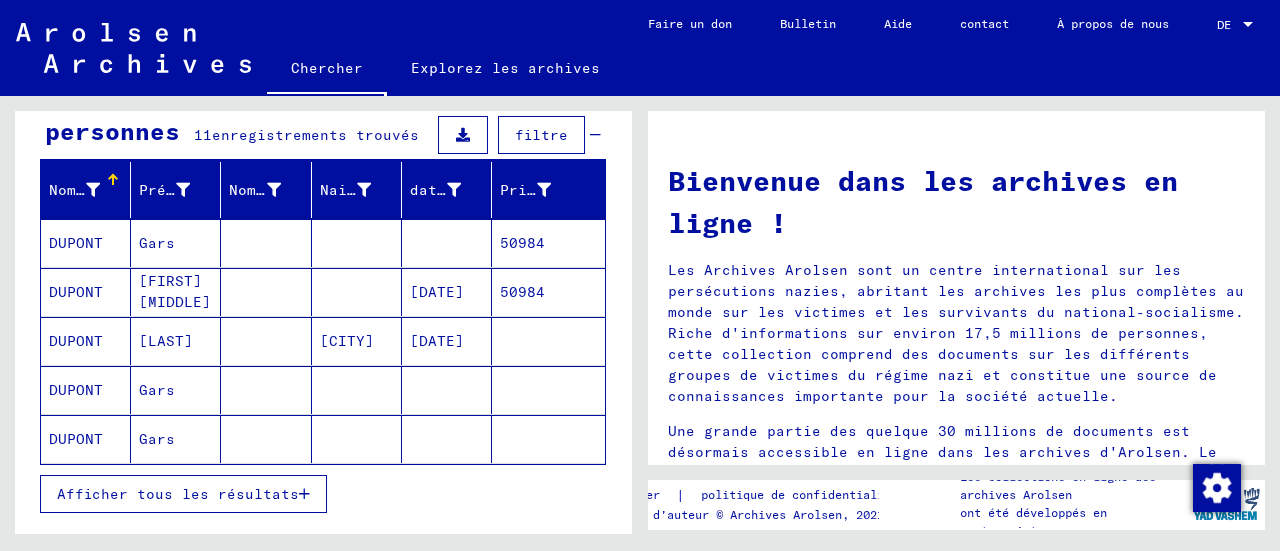click on "DUPONT" at bounding box center [76, 341] 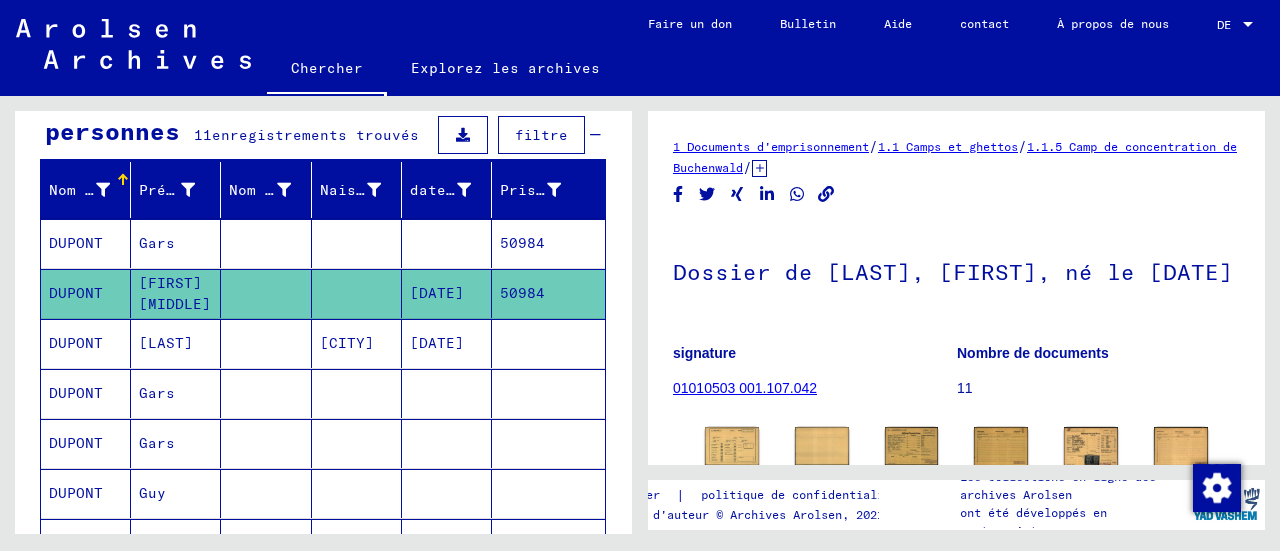 scroll, scrollTop: 0, scrollLeft: 0, axis: both 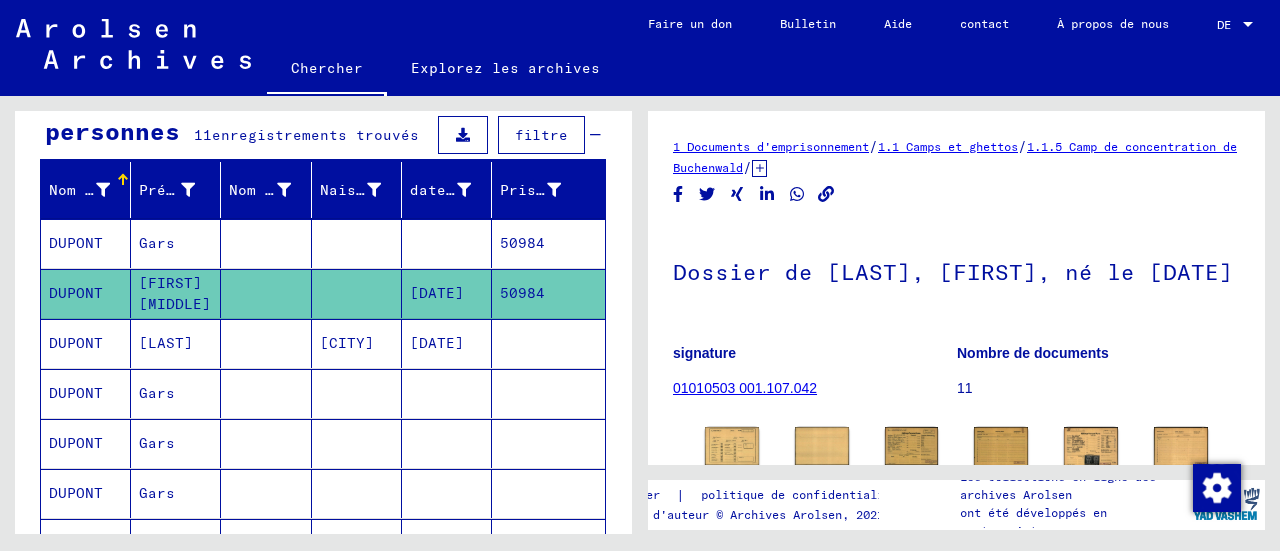 click on "DUPONT" at bounding box center (76, 293) 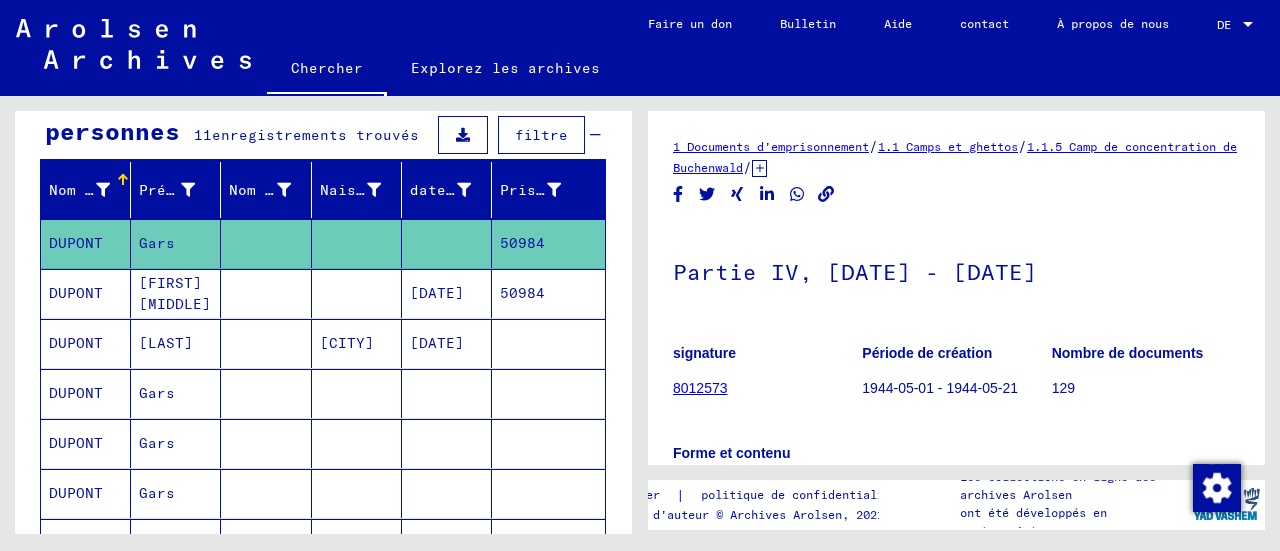 scroll, scrollTop: 0, scrollLeft: 0, axis: both 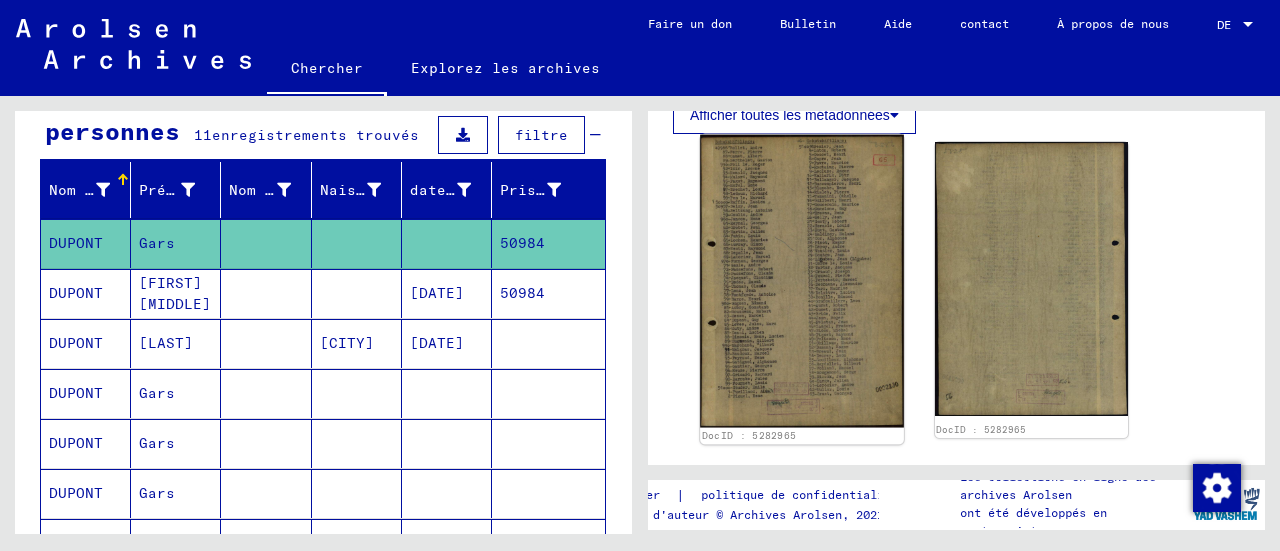 click 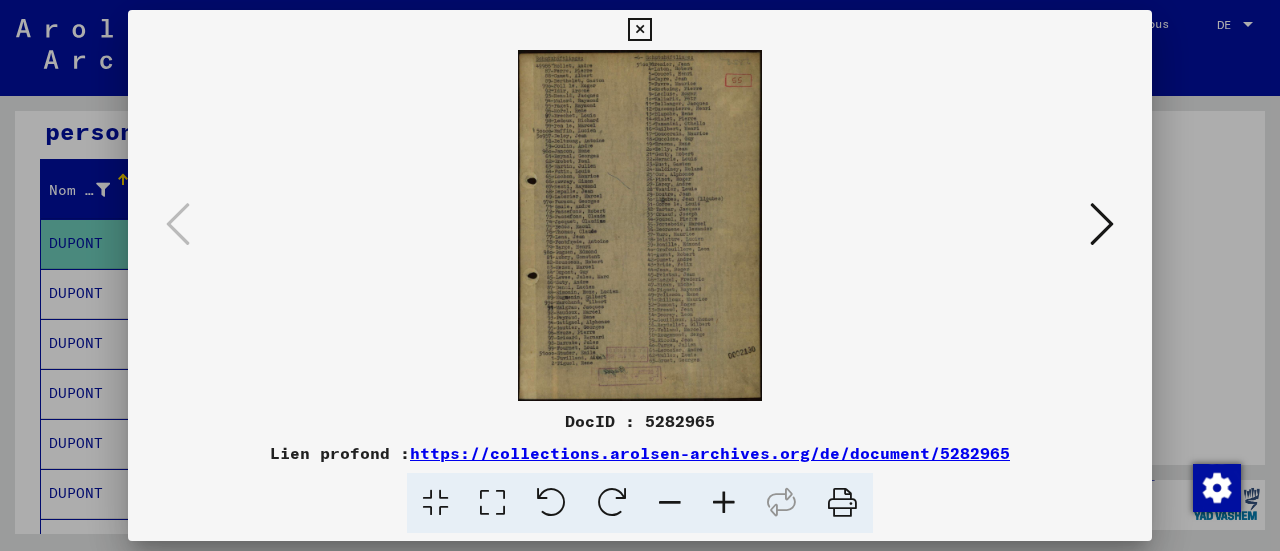 click at bounding box center [724, 503] 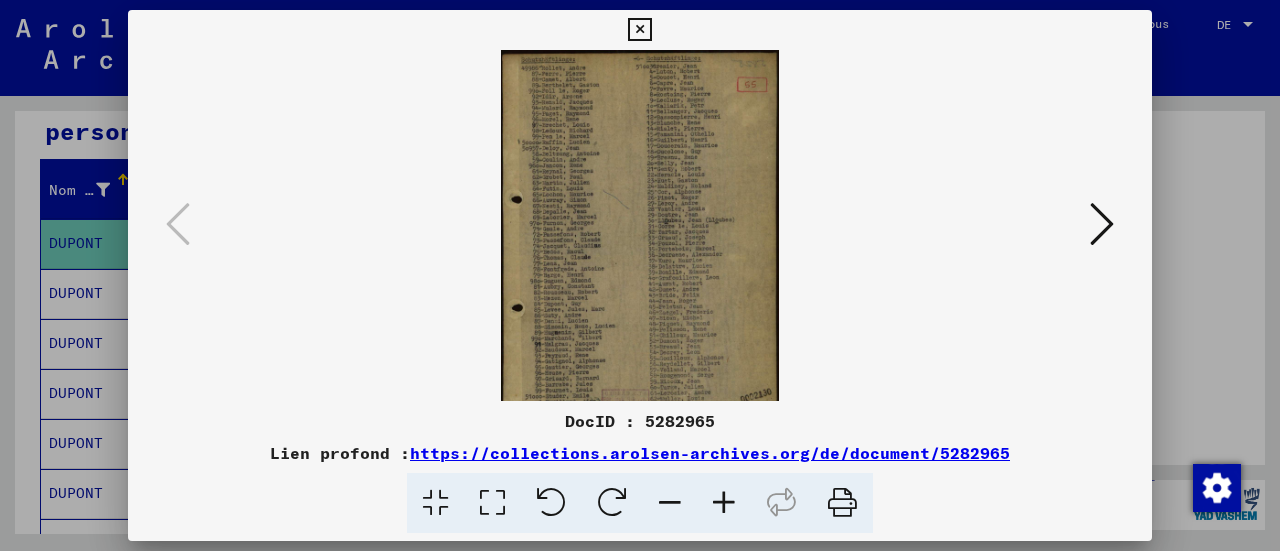 click at bounding box center [724, 503] 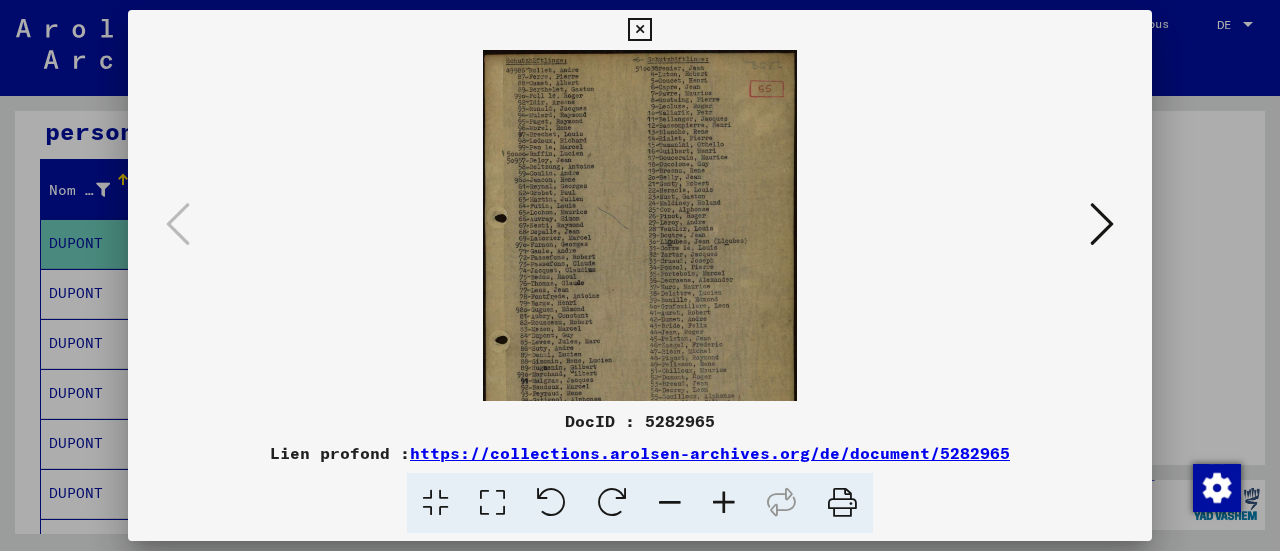 click at bounding box center [724, 503] 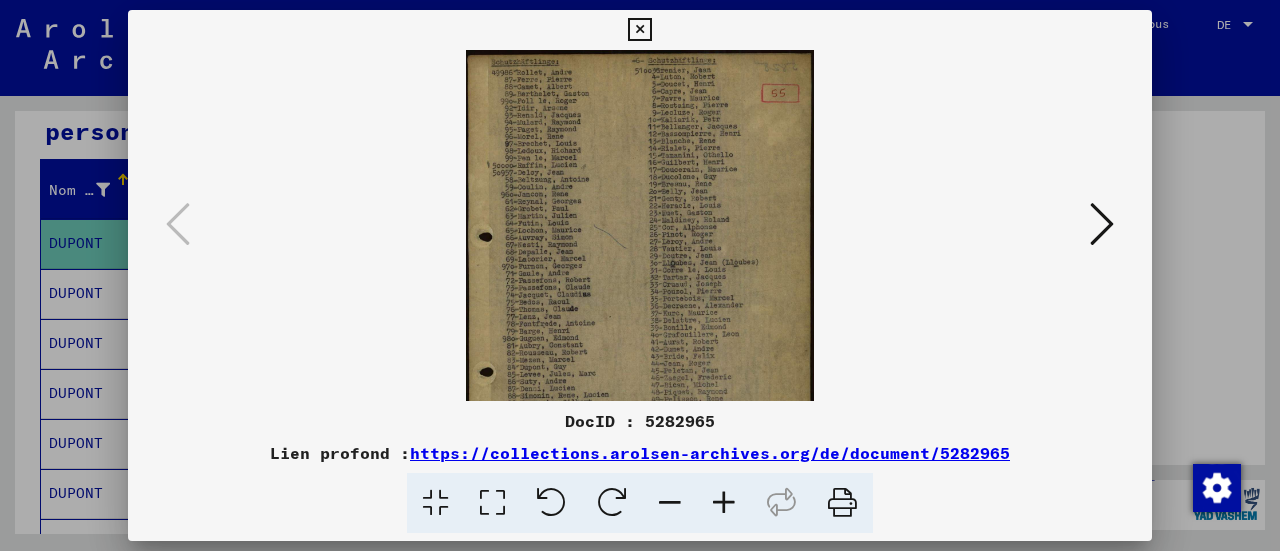click at bounding box center (724, 503) 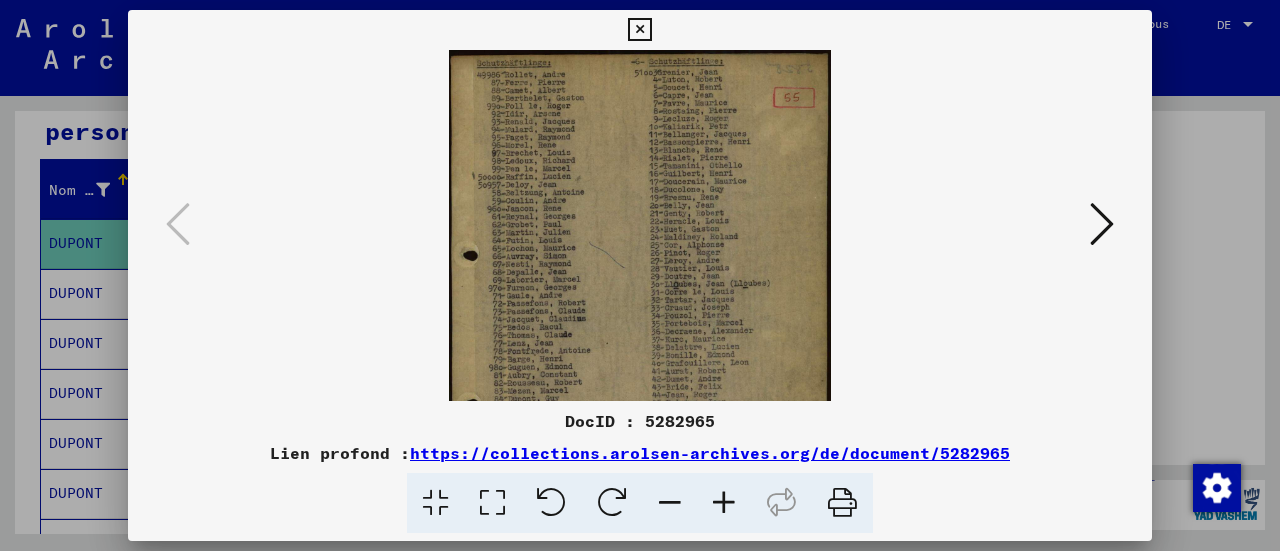 click at bounding box center (724, 503) 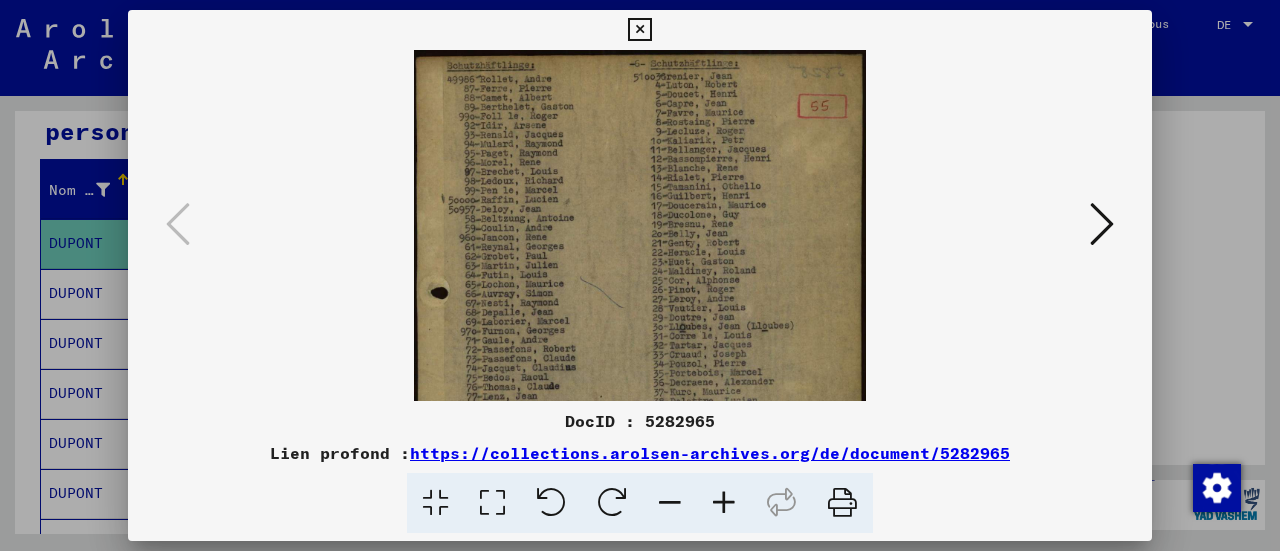 click at bounding box center (724, 503) 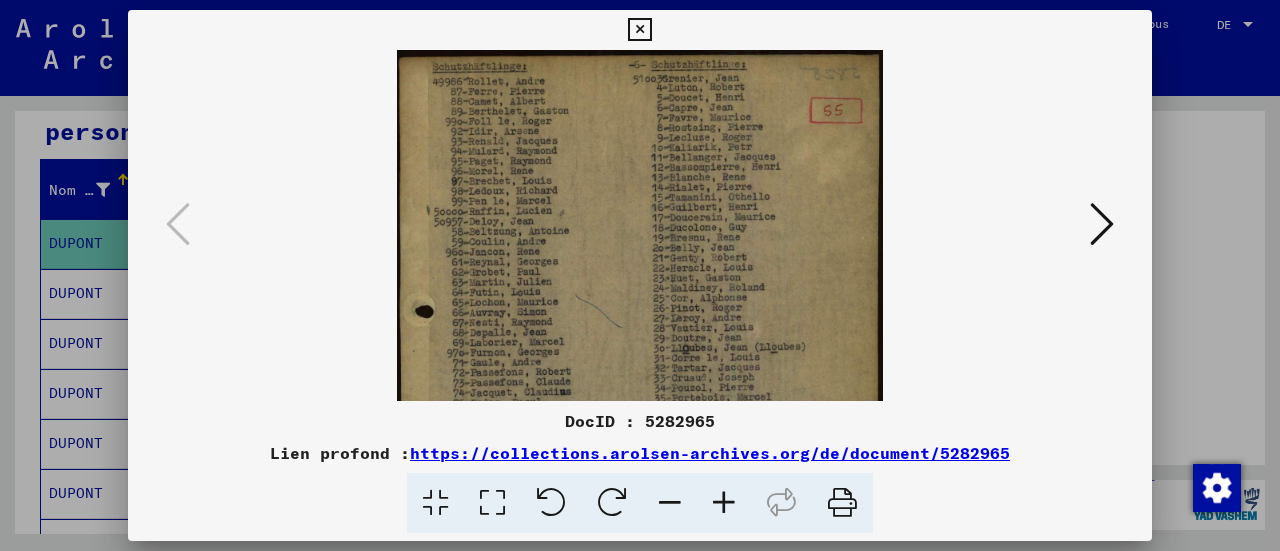click at bounding box center [724, 503] 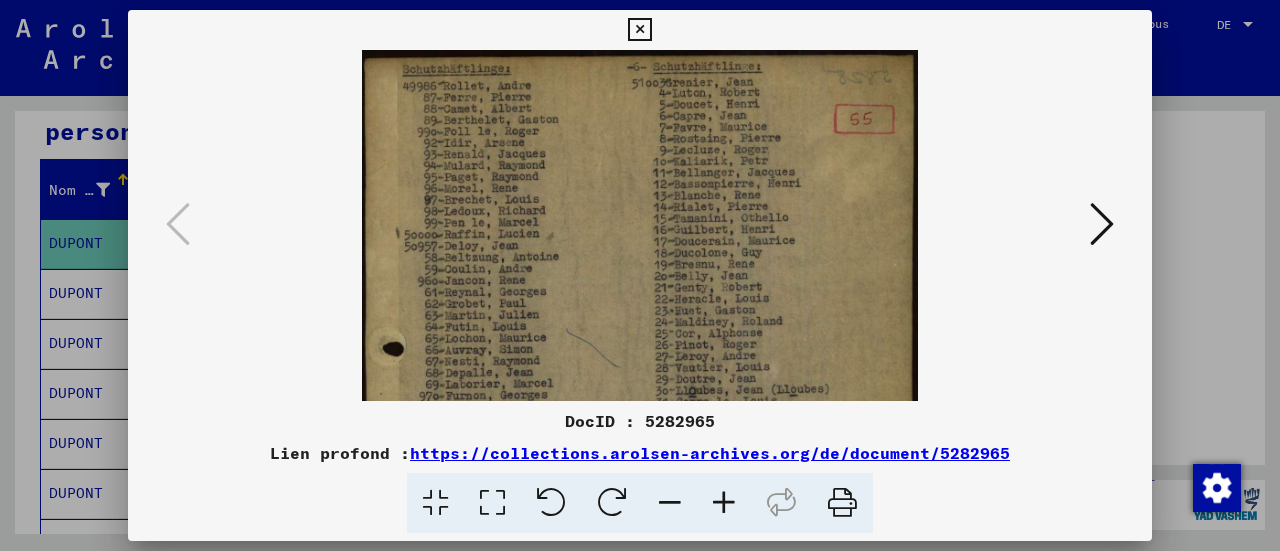 click at bounding box center (724, 503) 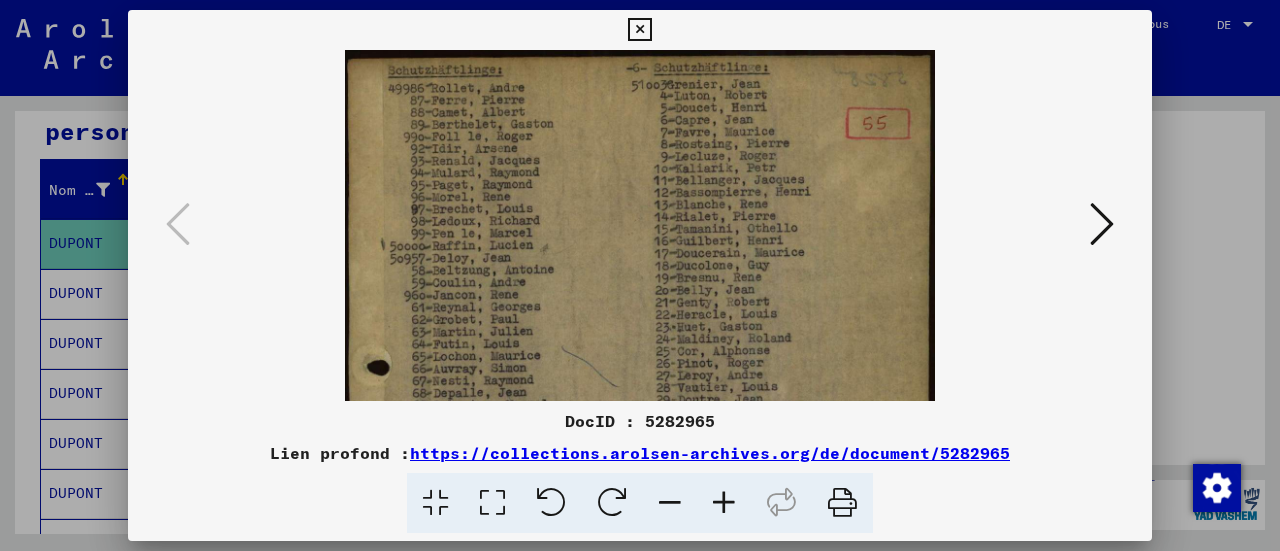 drag, startPoint x: 606, startPoint y: 233, endPoint x: 610, endPoint y: 310, distance: 77.10383 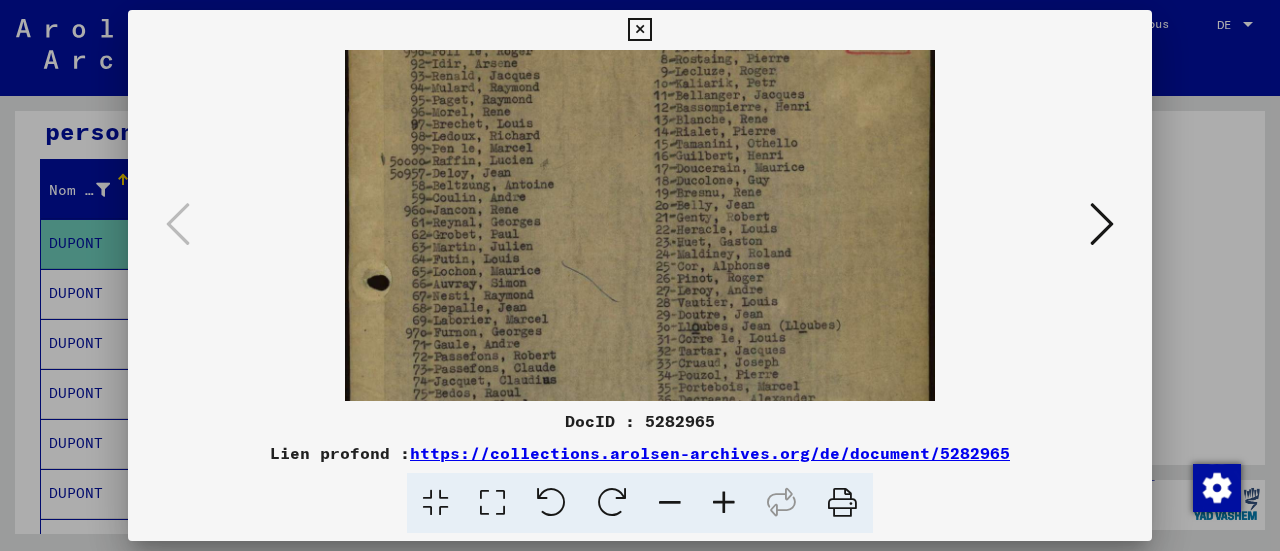 drag, startPoint x: 610, startPoint y: 307, endPoint x: 610, endPoint y: 214, distance: 93 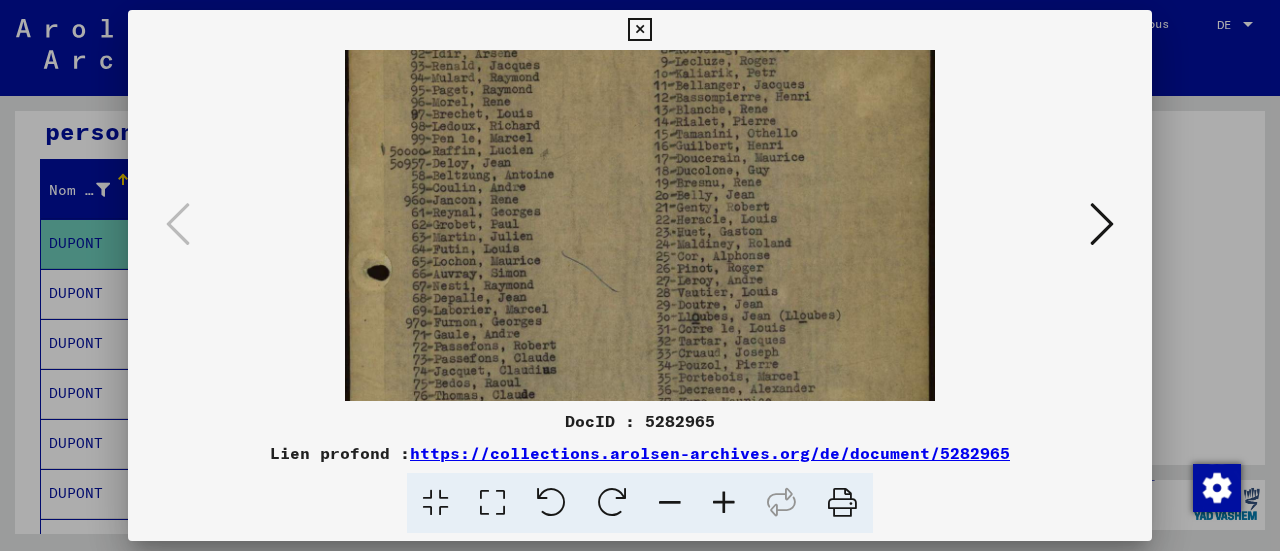 click at bounding box center (639, 30) 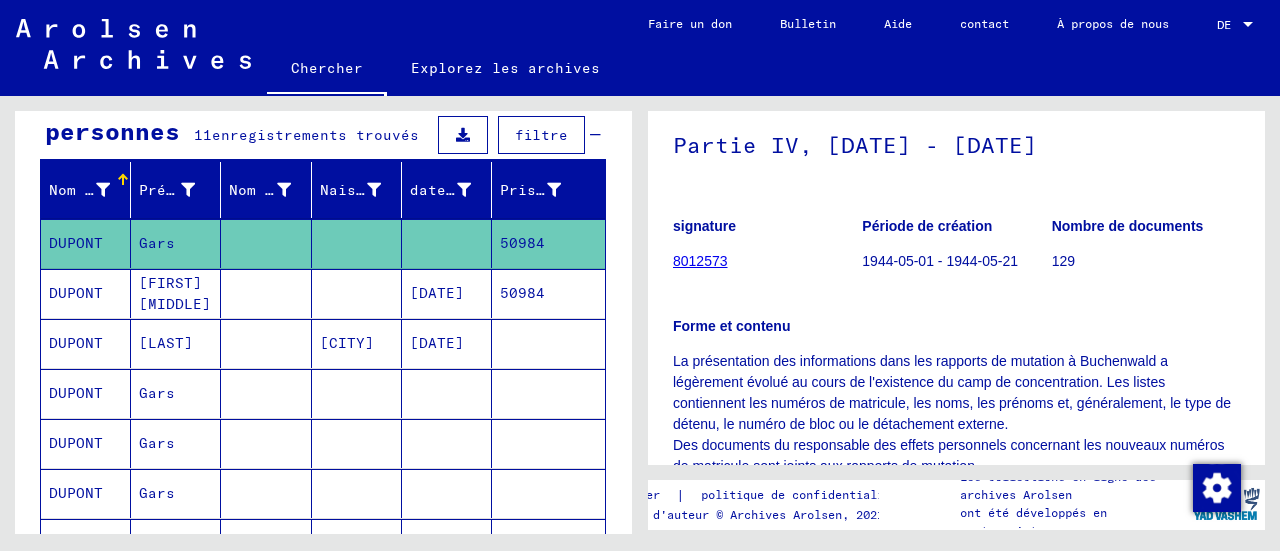scroll, scrollTop: 129, scrollLeft: 0, axis: vertical 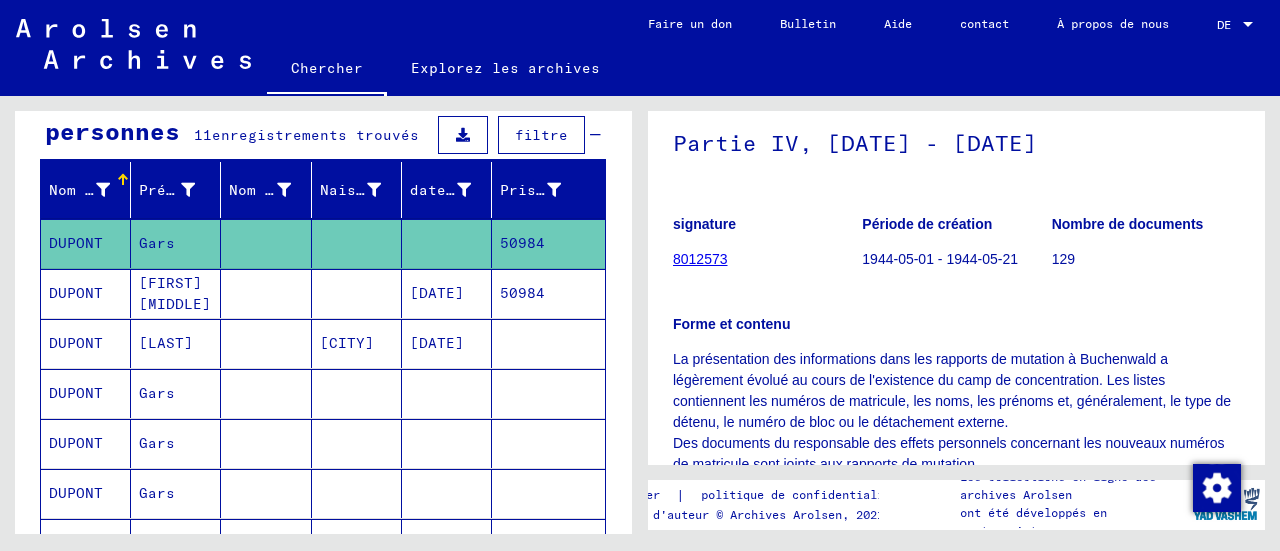 click on "DUPONT" at bounding box center [76, 343] 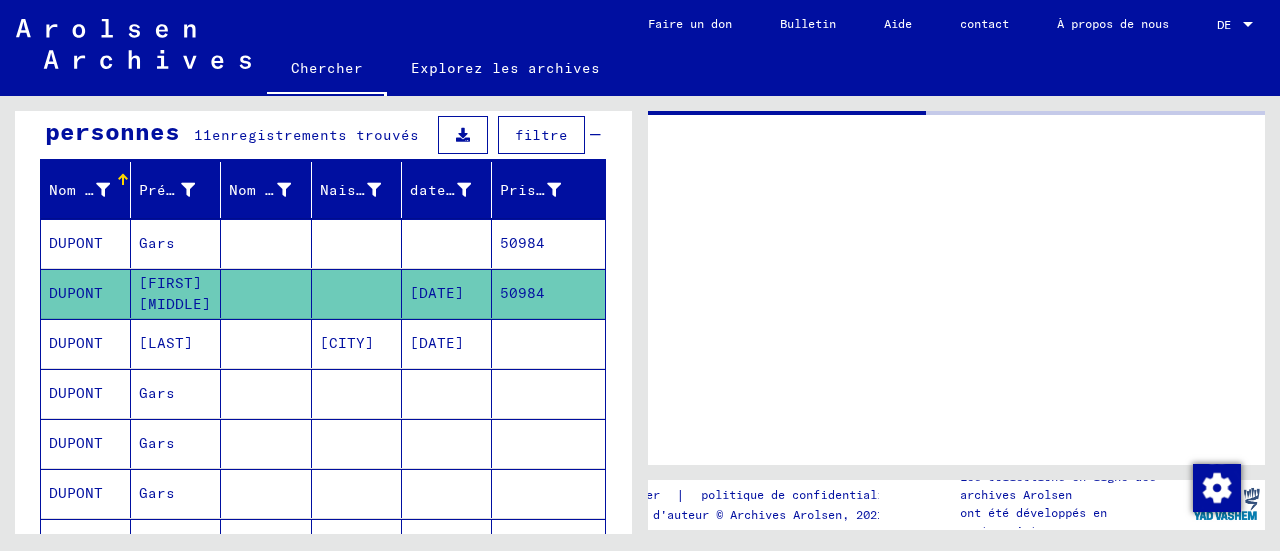 scroll, scrollTop: 0, scrollLeft: 0, axis: both 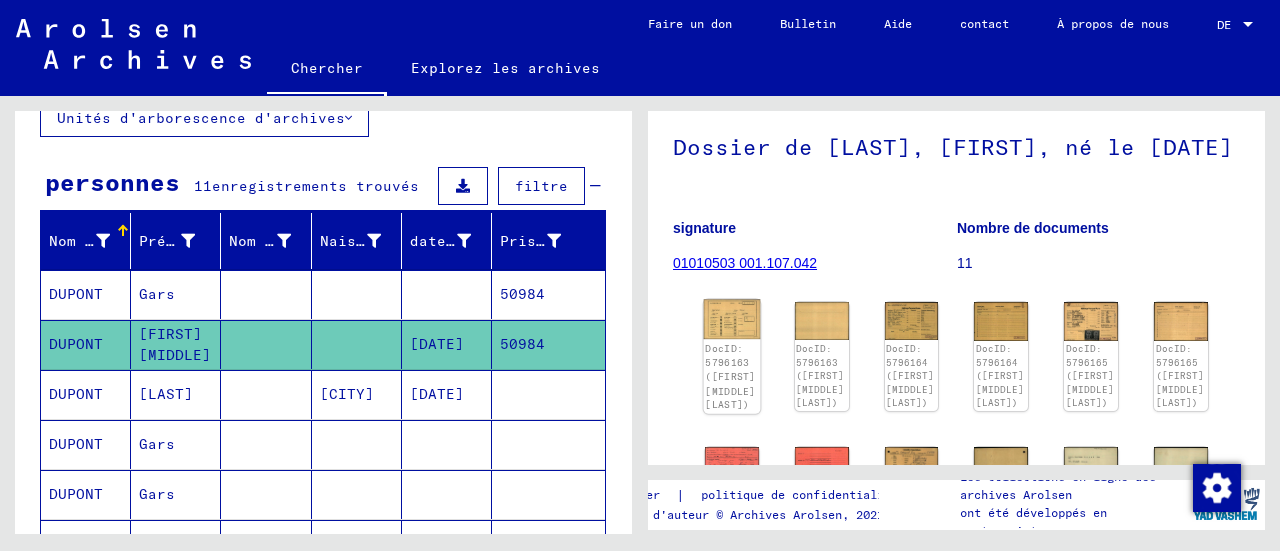 click 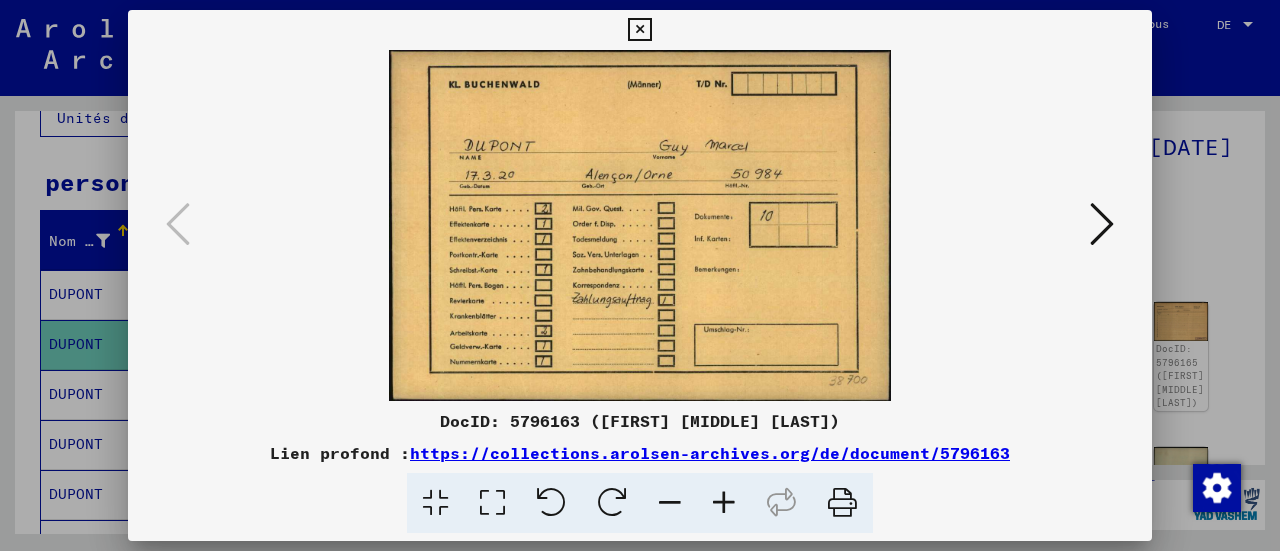 click at bounding box center [1102, 224] 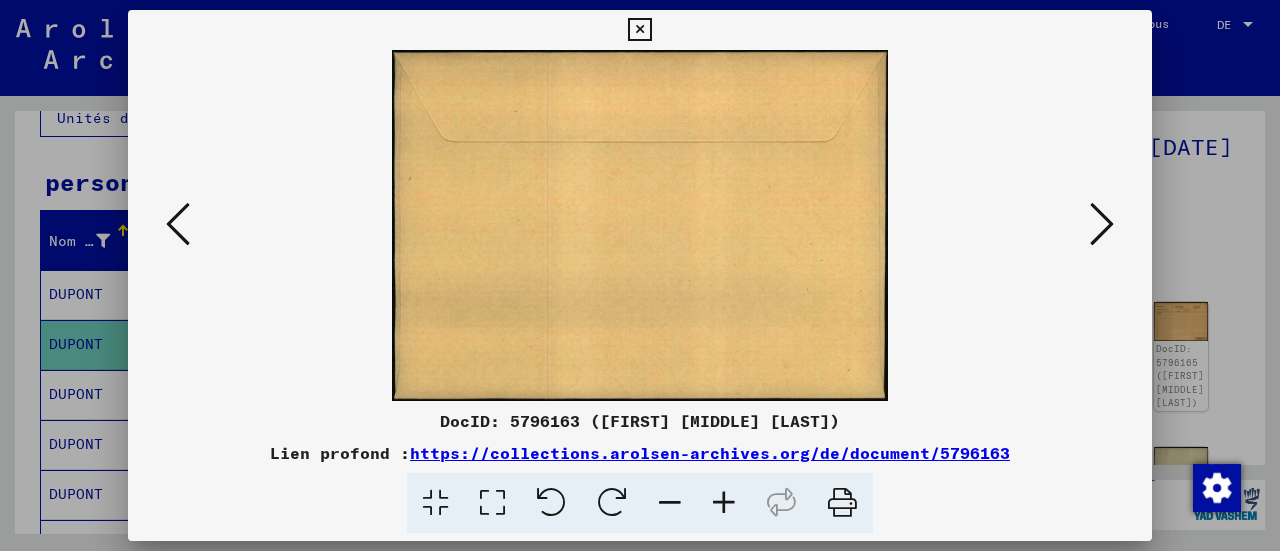 click at bounding box center [1102, 224] 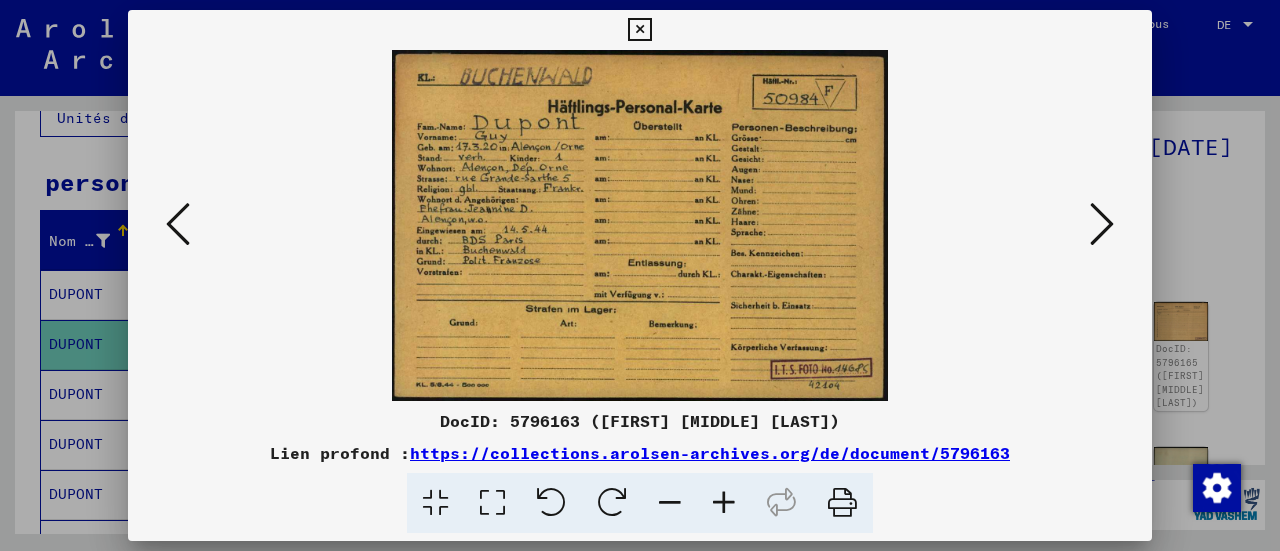 click at bounding box center [1102, 224] 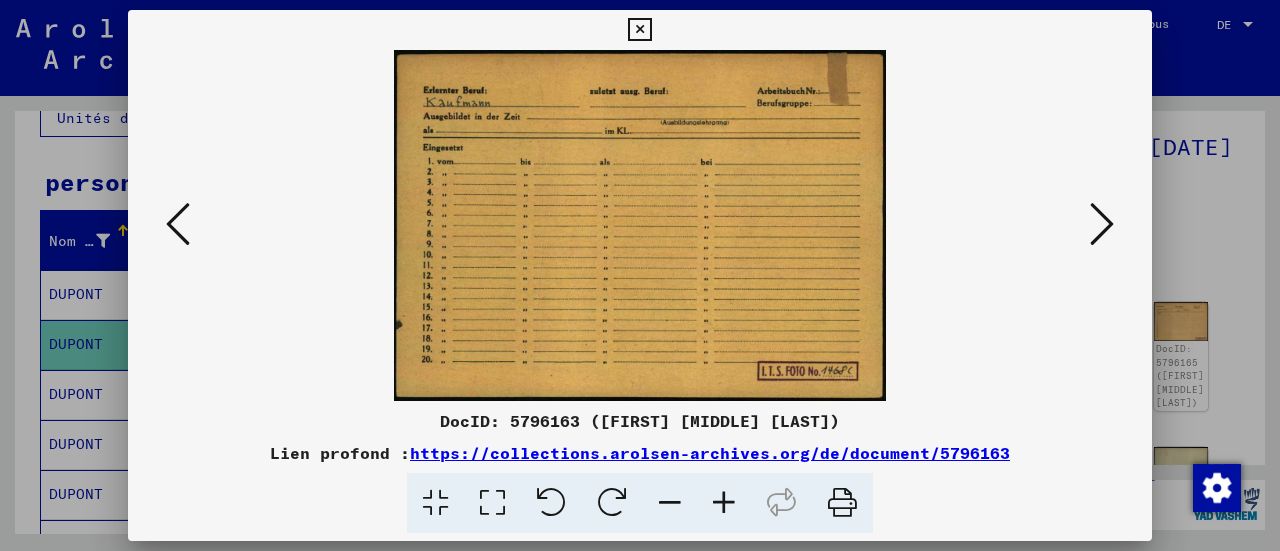 click at bounding box center (1102, 224) 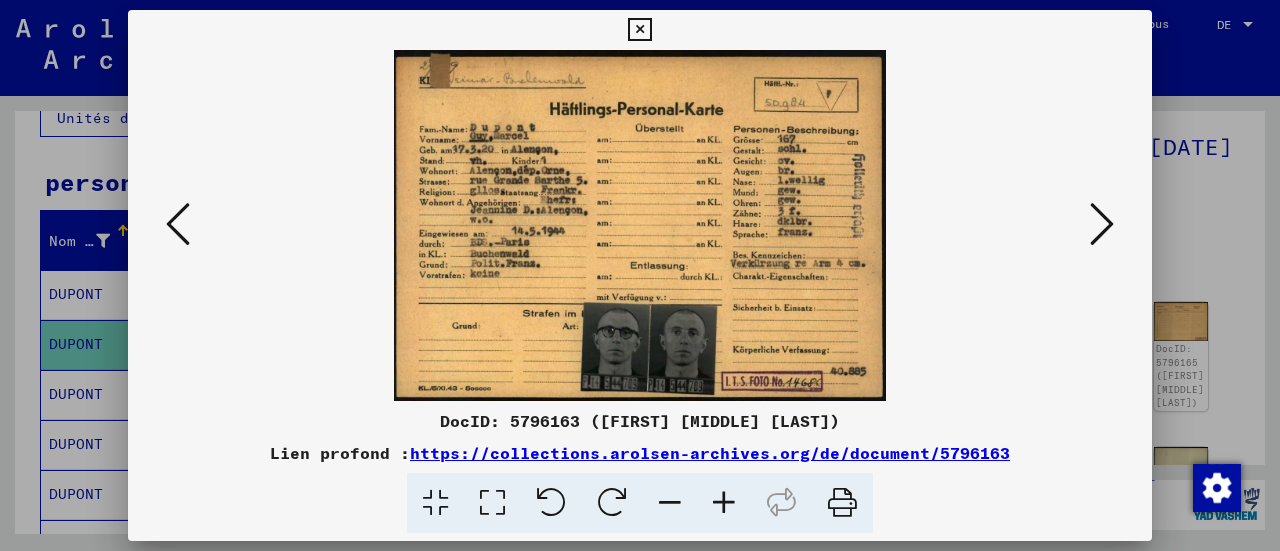 click at bounding box center (842, 503) 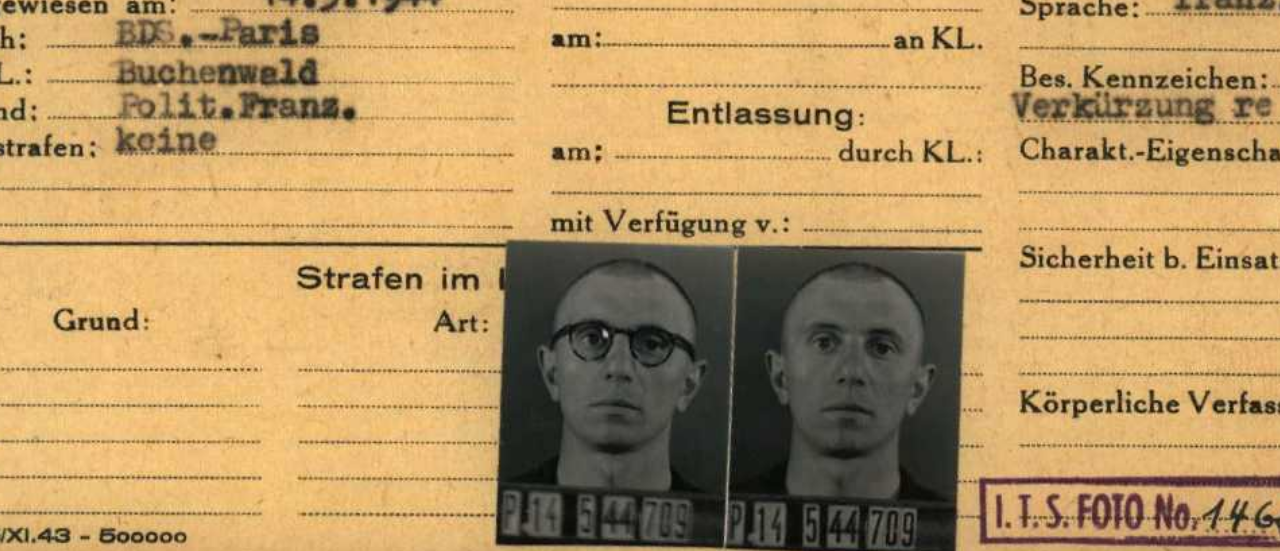 drag, startPoint x: 624, startPoint y: 336, endPoint x: 615, endPoint y: 309, distance: 28.460499 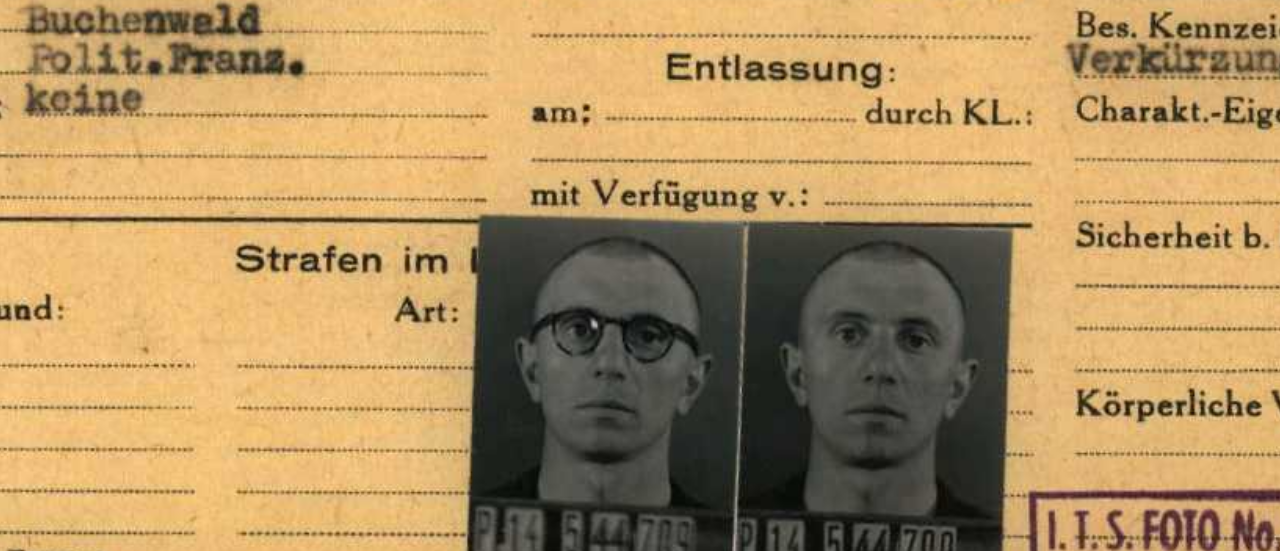 drag, startPoint x: 631, startPoint y: 344, endPoint x: 620, endPoint y: 315, distance: 31.016125 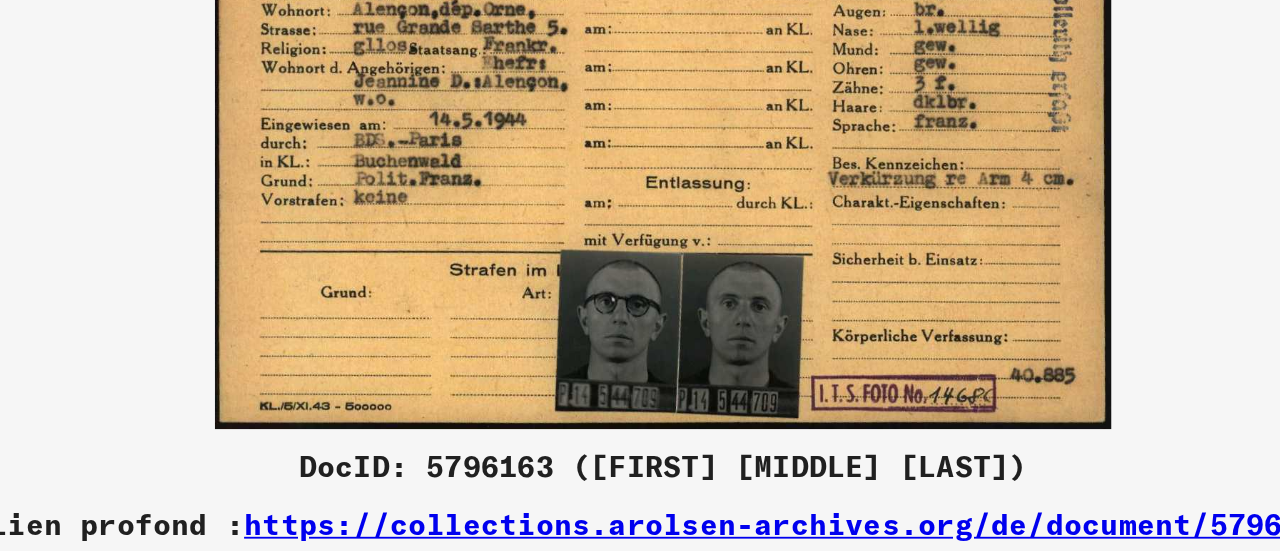 scroll, scrollTop: 0, scrollLeft: 0, axis: both 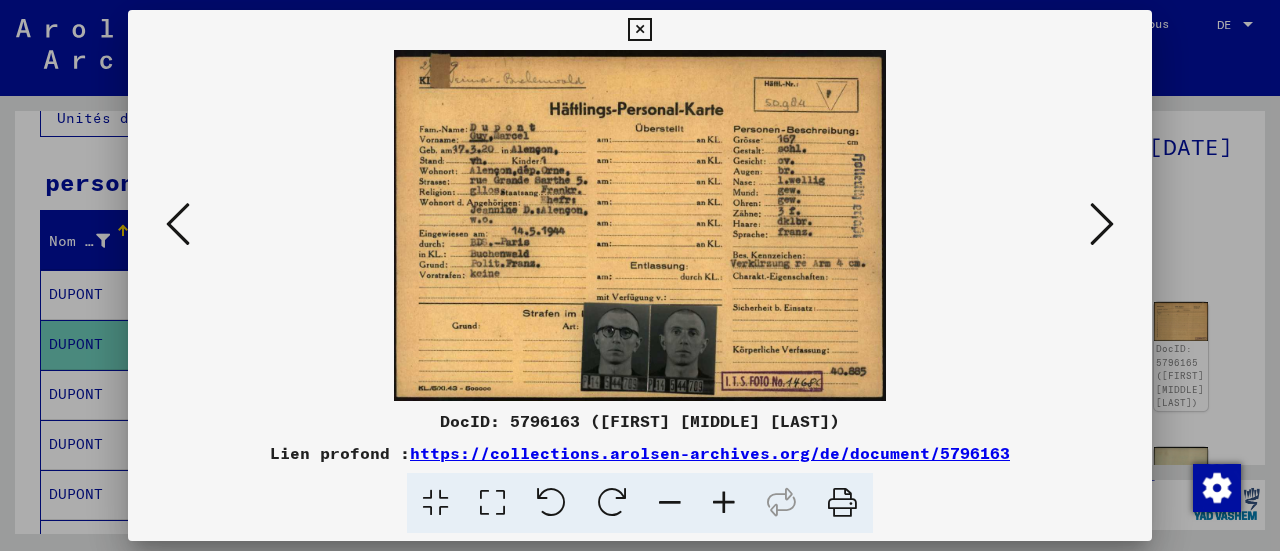 click at bounding box center [1102, 224] 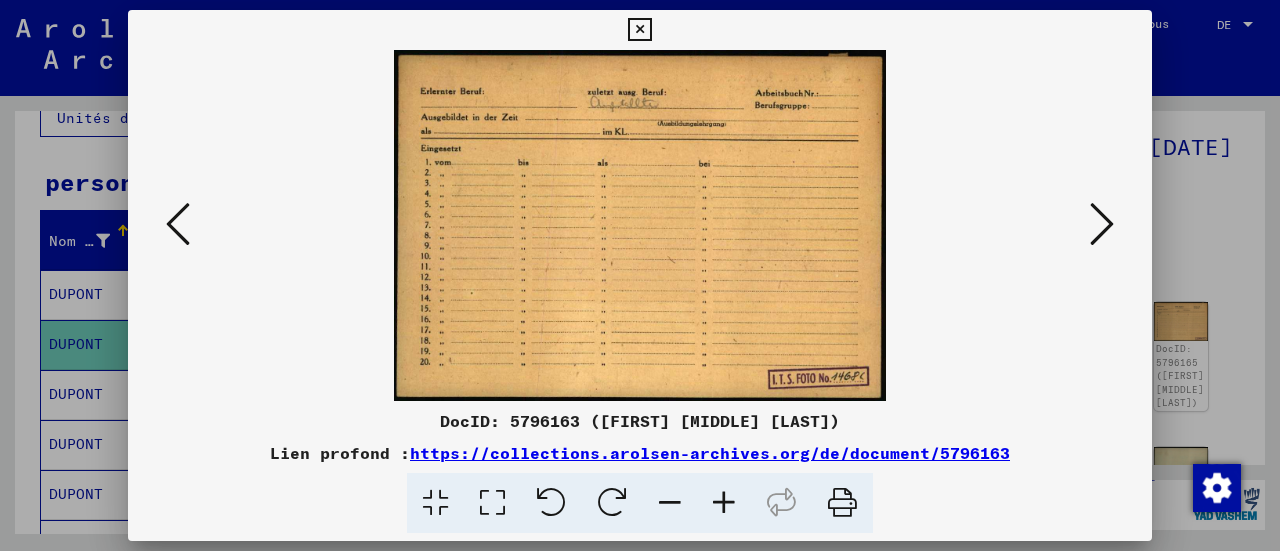 click at bounding box center [1102, 224] 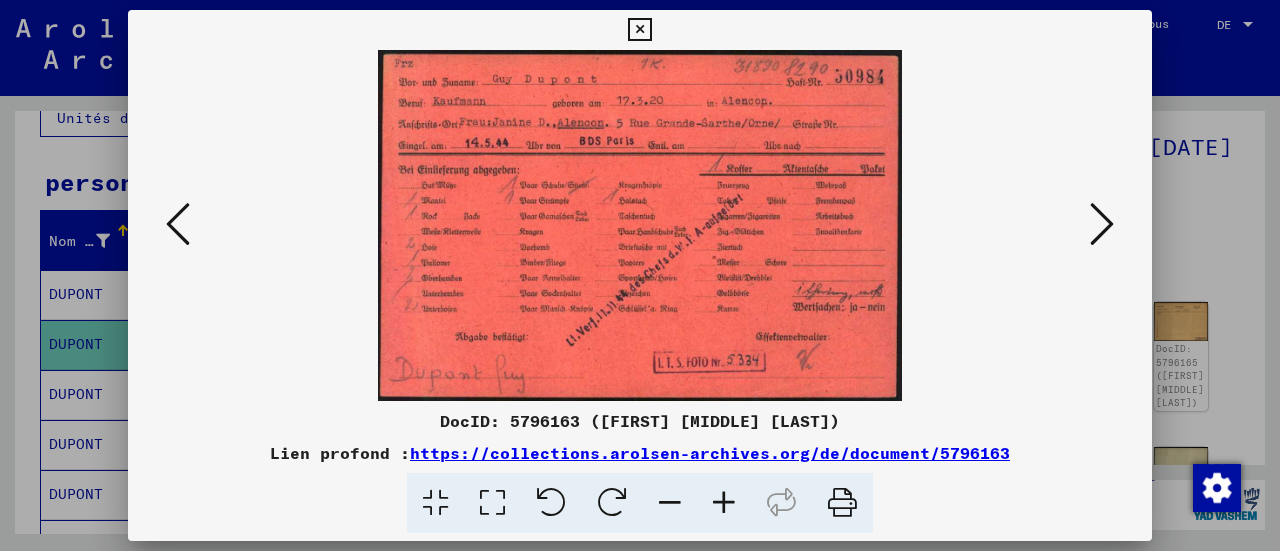 click at bounding box center (1102, 224) 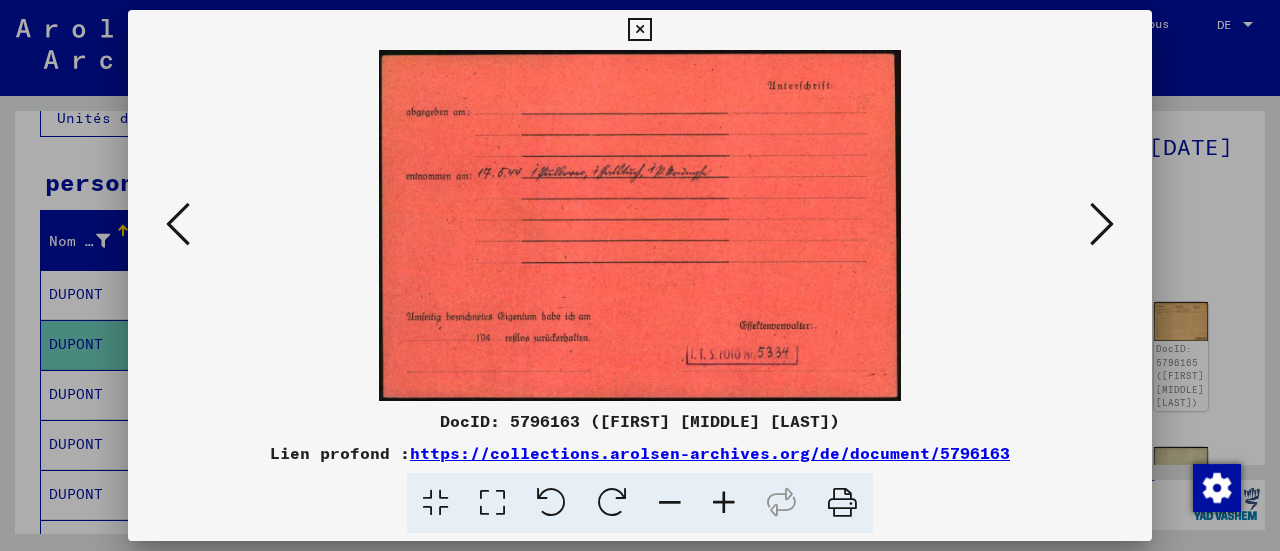 click at bounding box center (1102, 224) 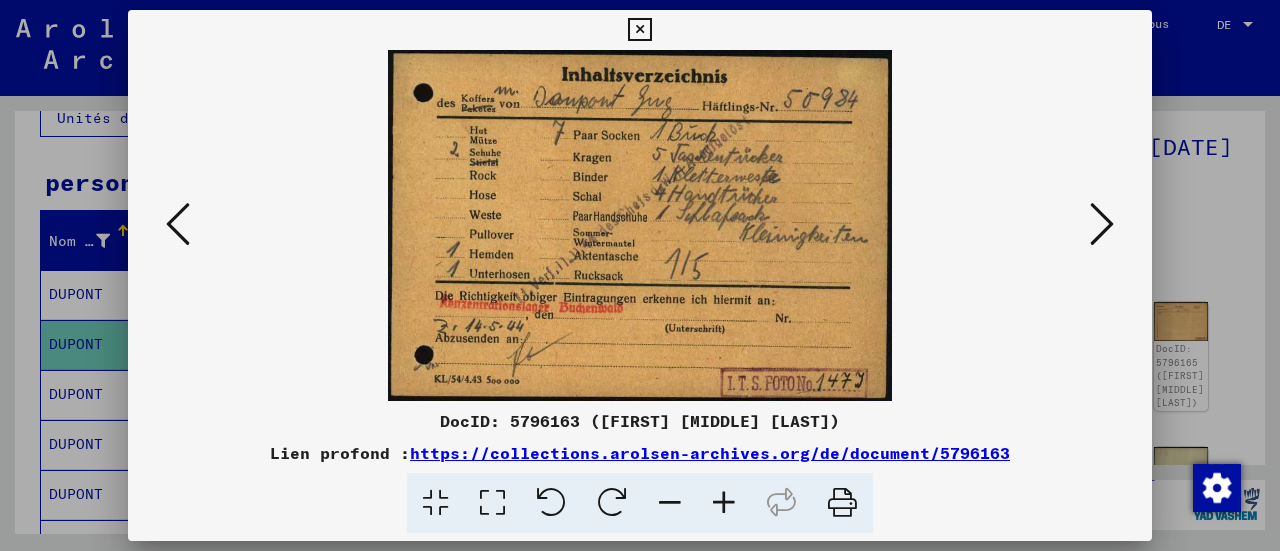 click at bounding box center (1102, 224) 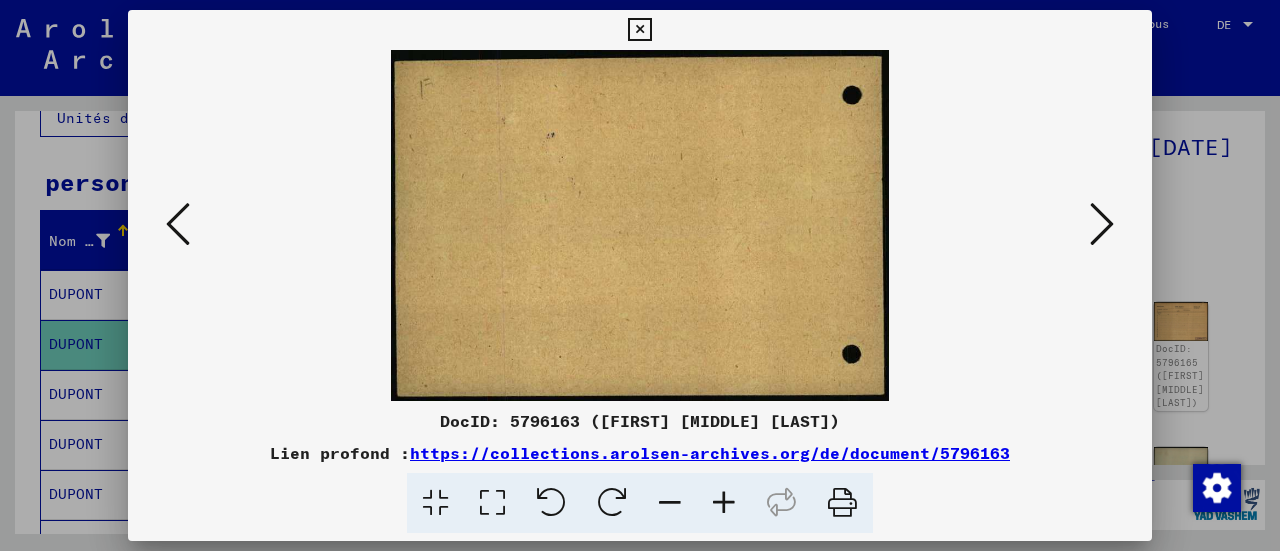 click at bounding box center (1102, 224) 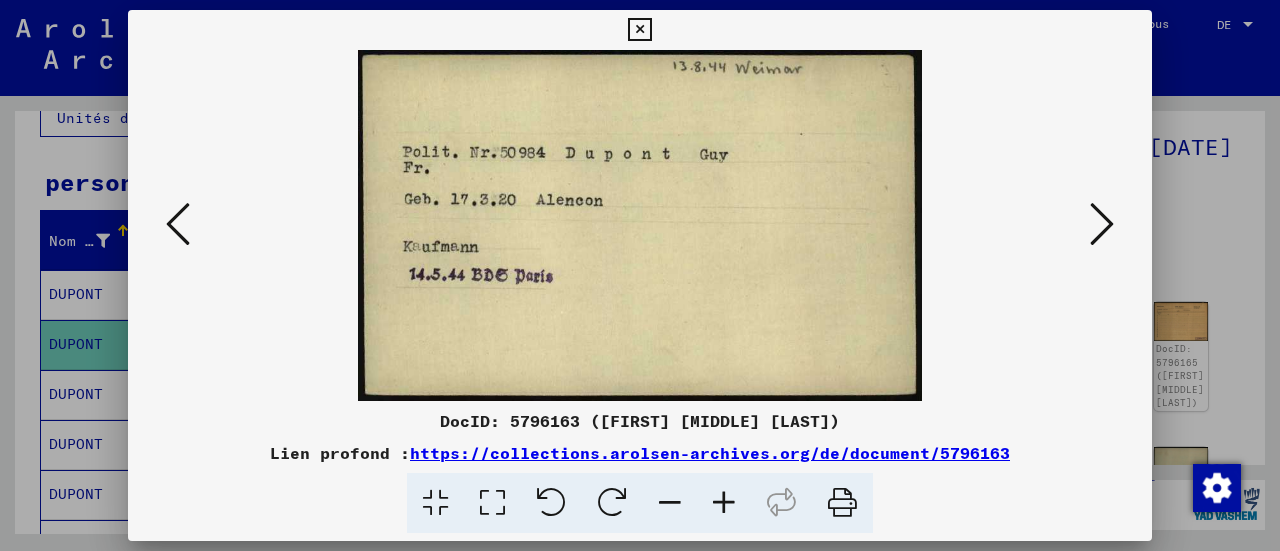click at bounding box center [1102, 224] 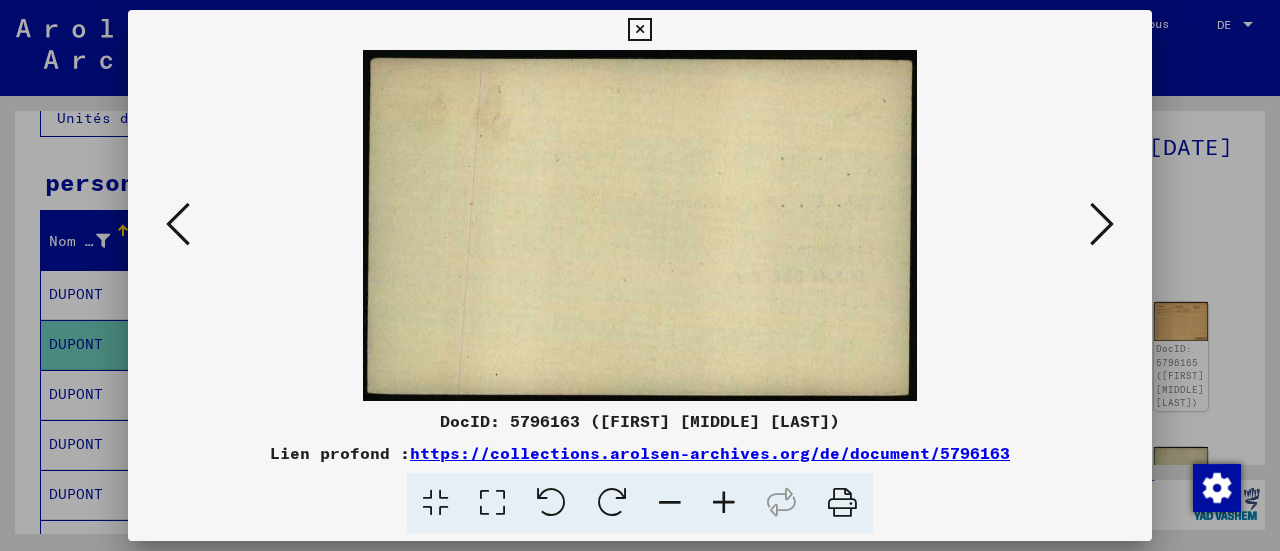 click at bounding box center (1102, 224) 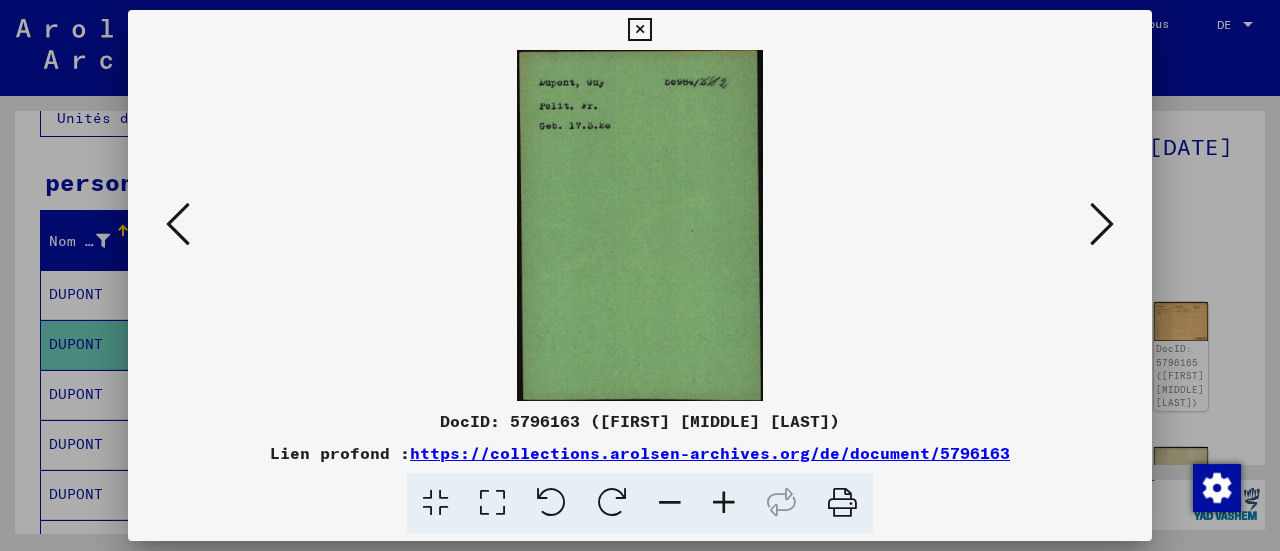 click at bounding box center [1102, 224] 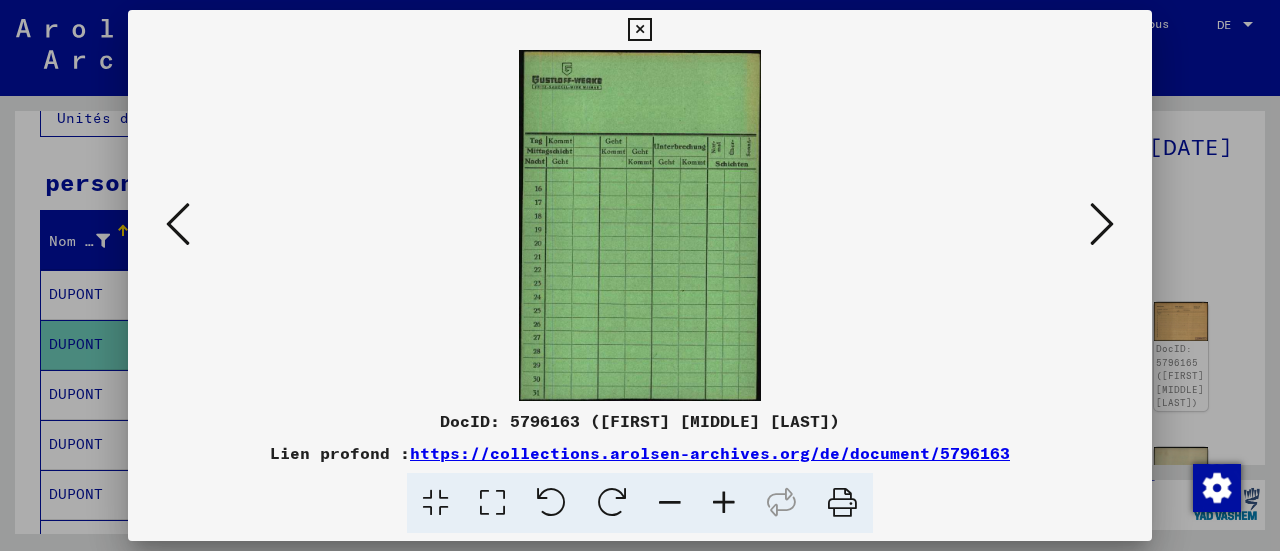 click at bounding box center [1102, 224] 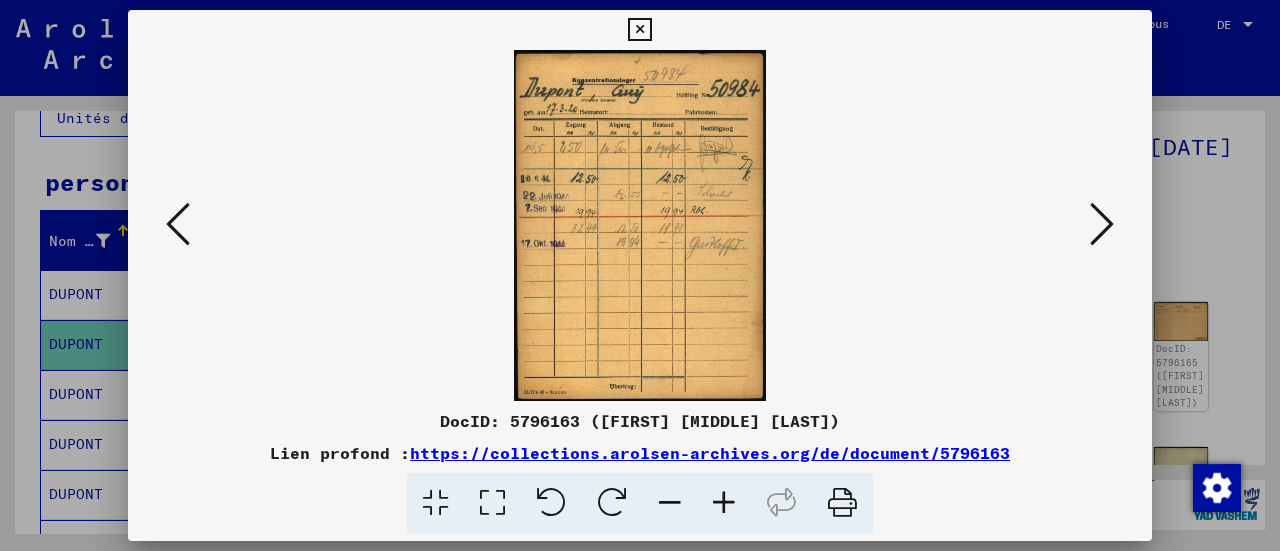 click at bounding box center (1102, 224) 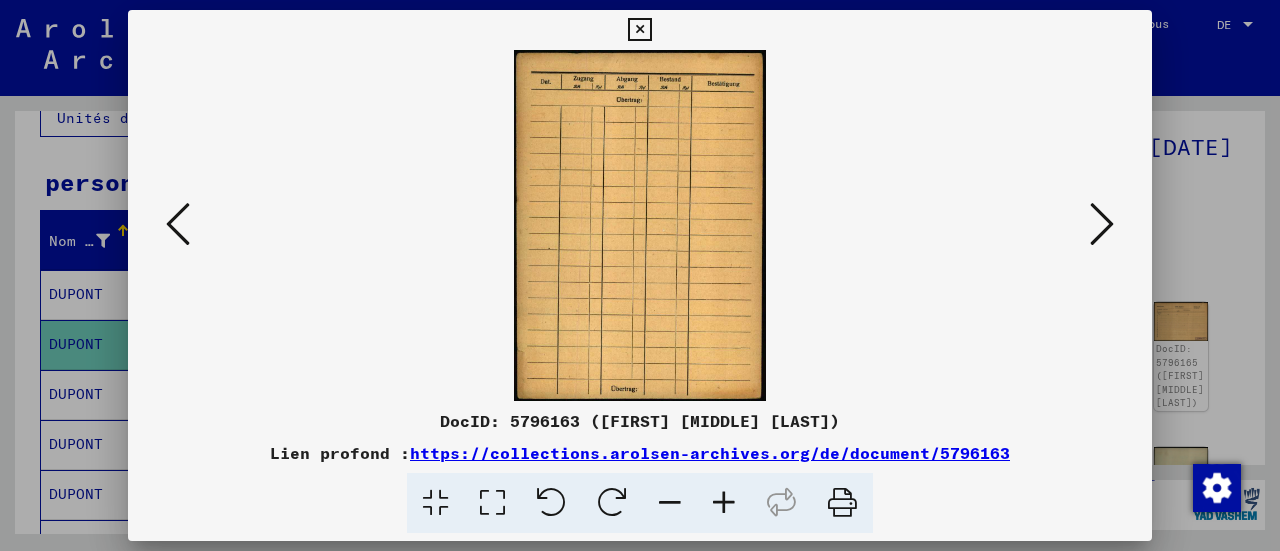 click at bounding box center (1102, 224) 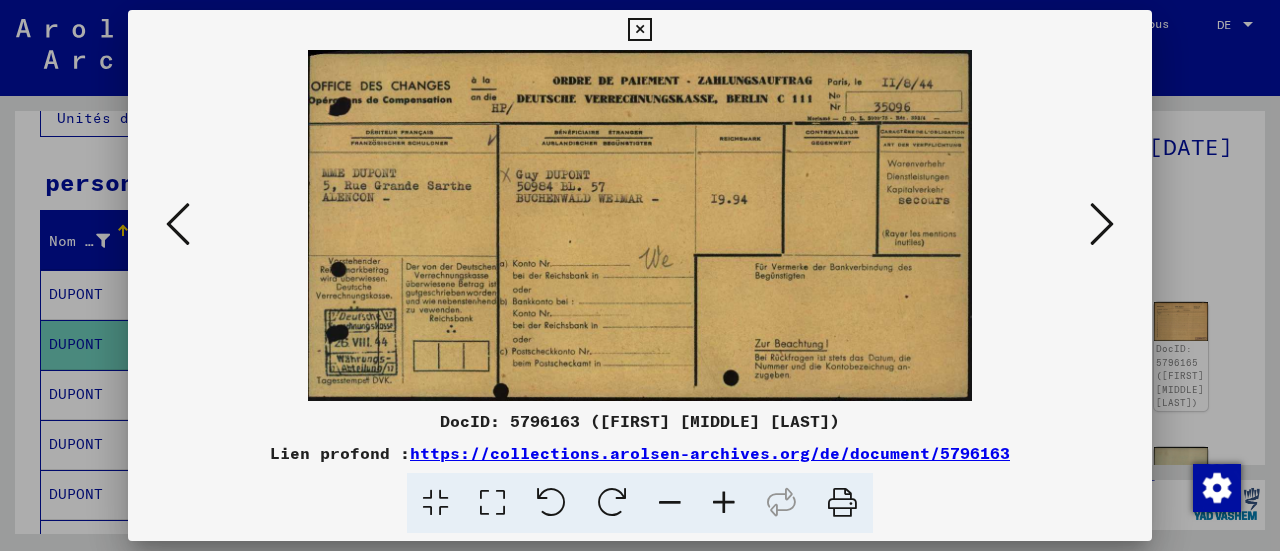 click at bounding box center [1102, 224] 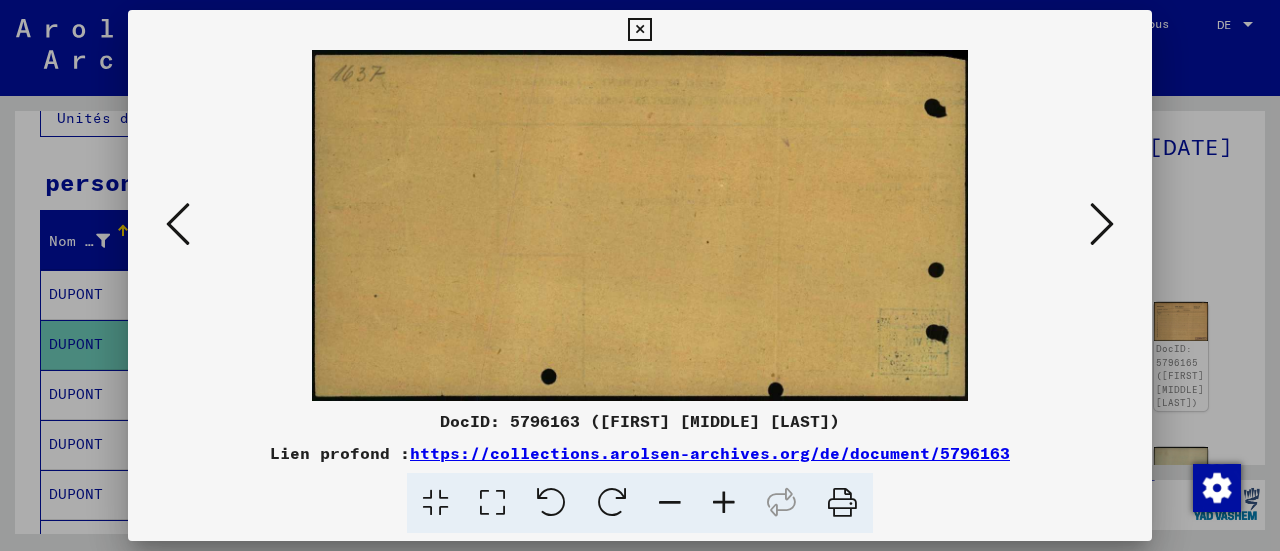 click at bounding box center (1102, 224) 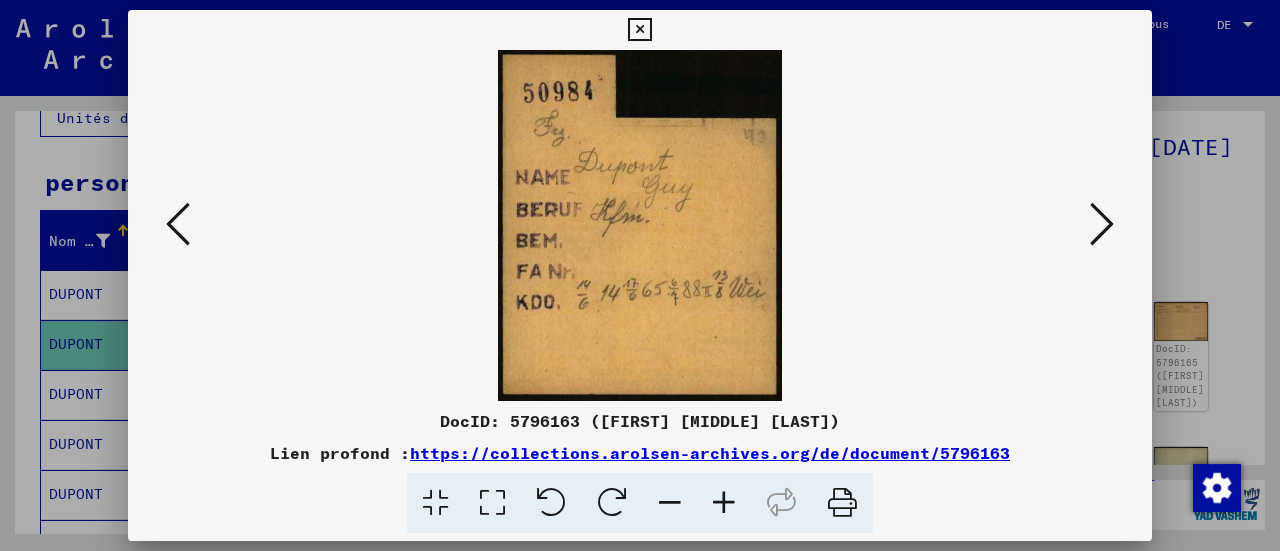 click at bounding box center [1102, 224] 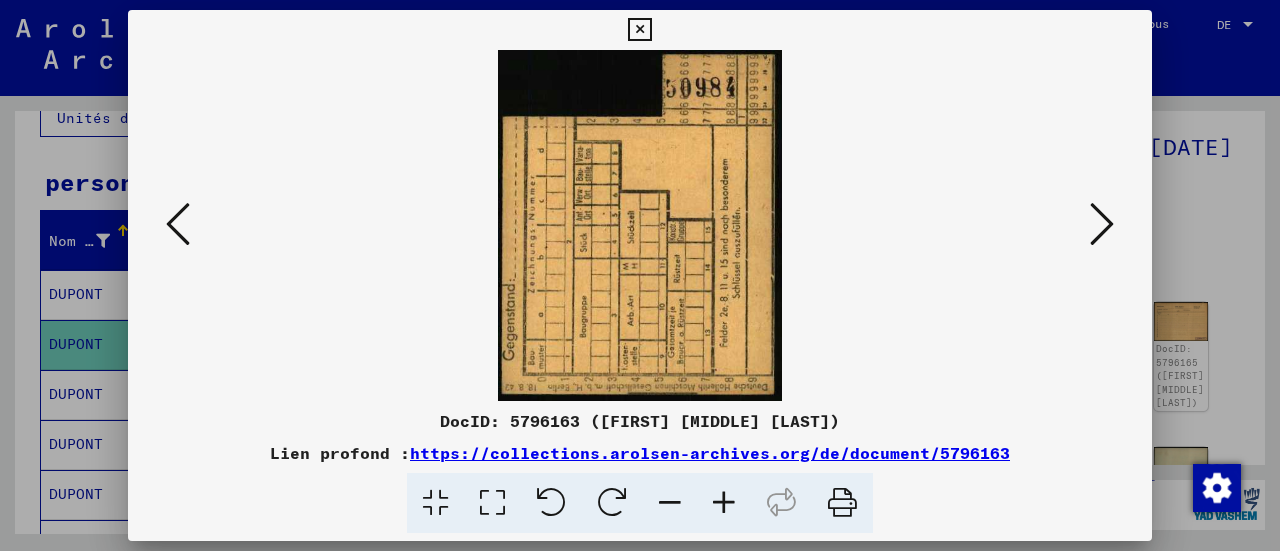 click at bounding box center [1102, 224] 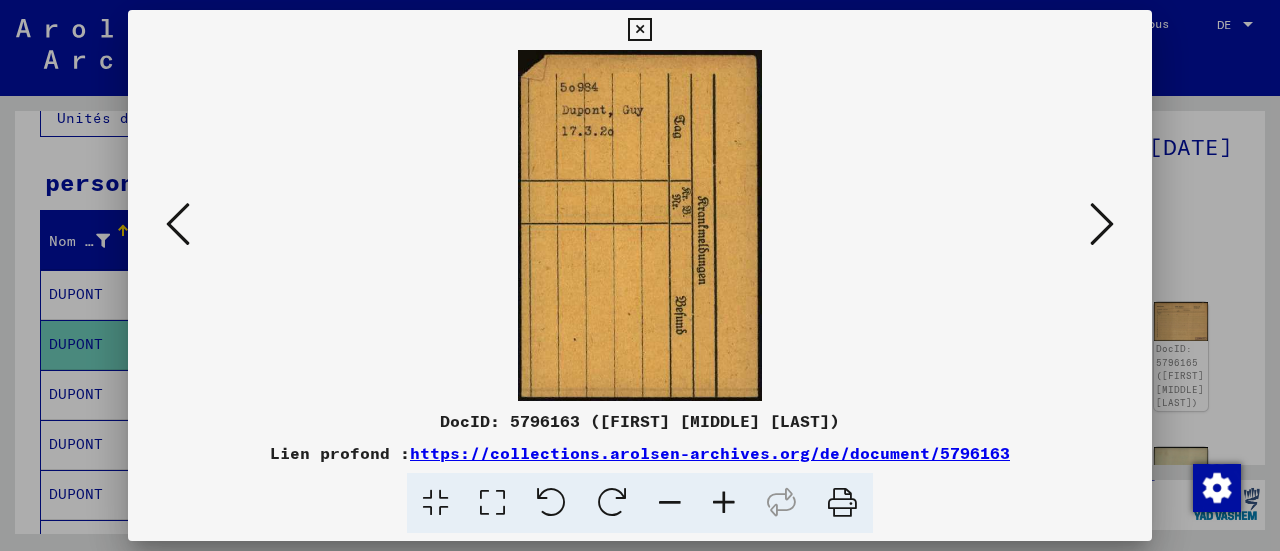 click at bounding box center [1102, 224] 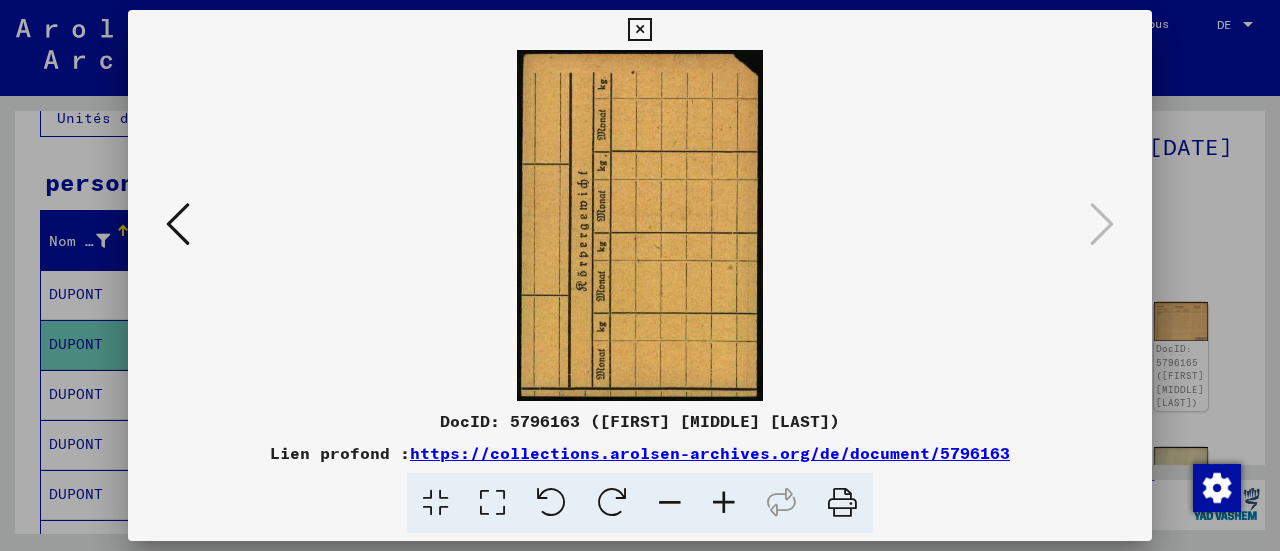 click at bounding box center [639, 30] 